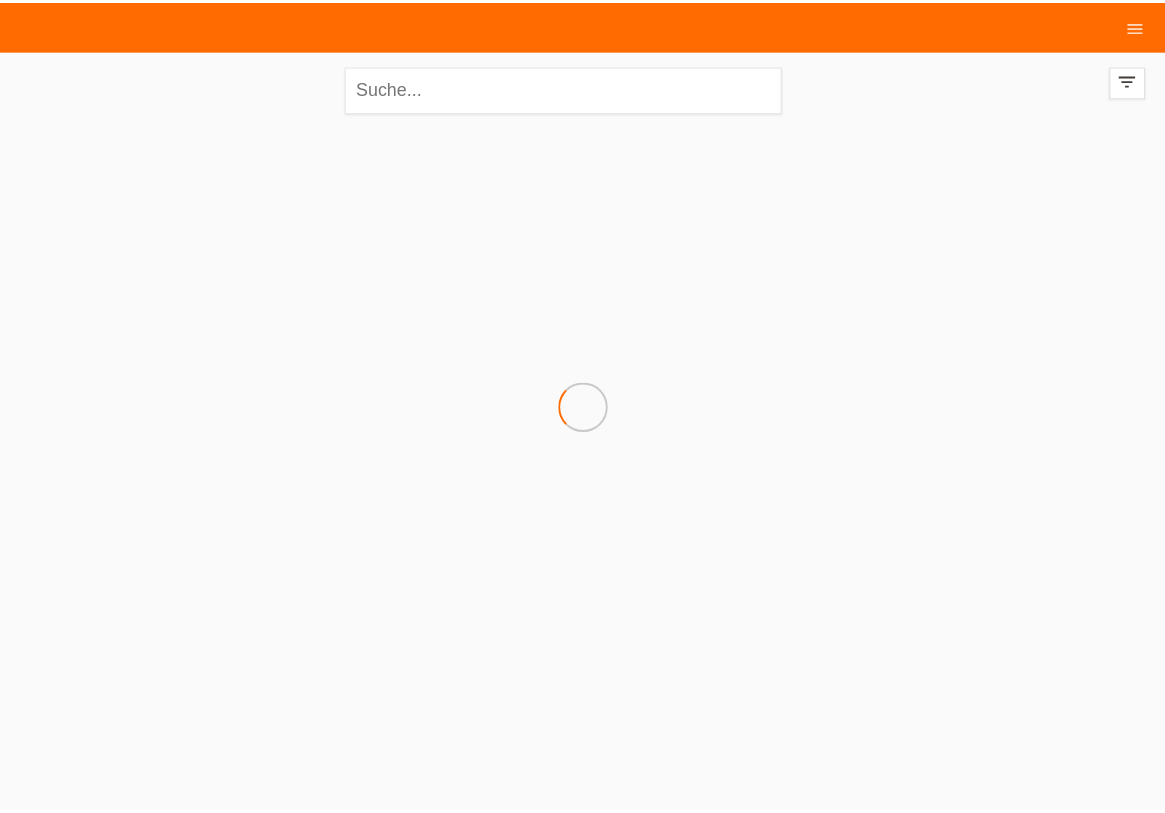 scroll, scrollTop: 0, scrollLeft: 0, axis: both 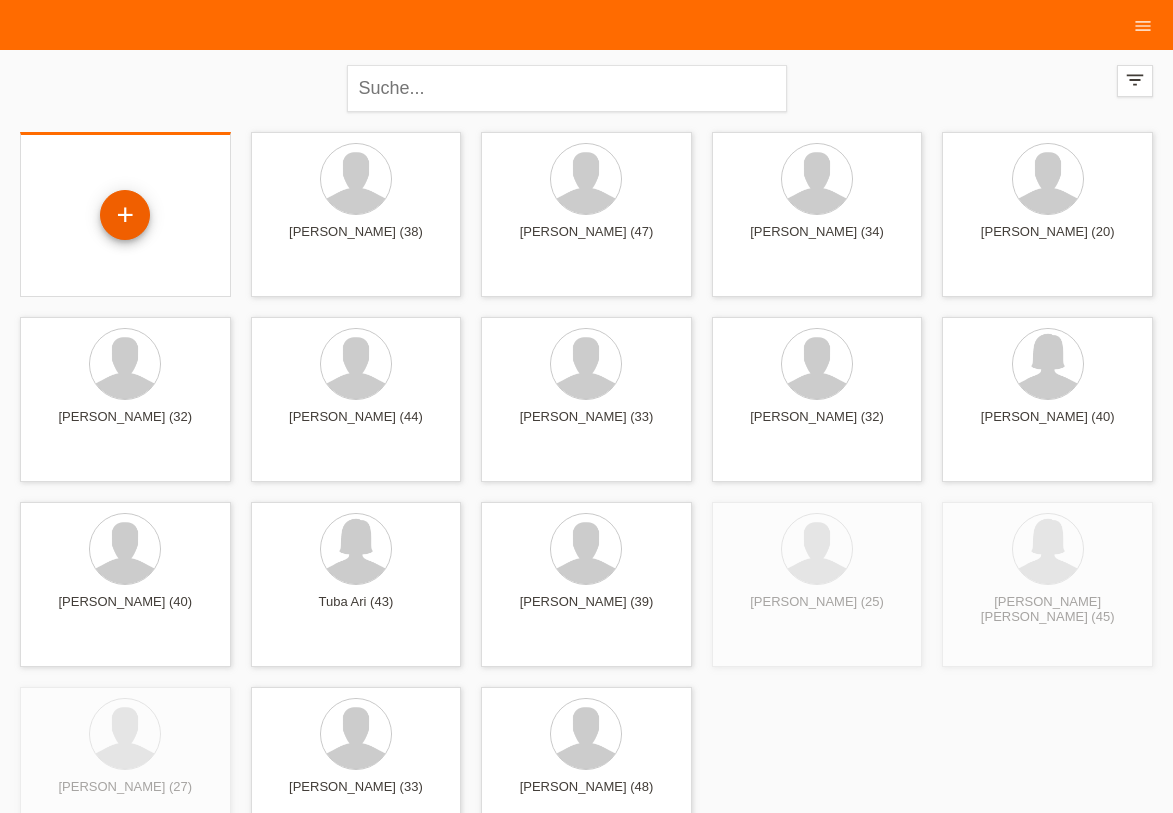 click on "+" at bounding box center [125, 215] 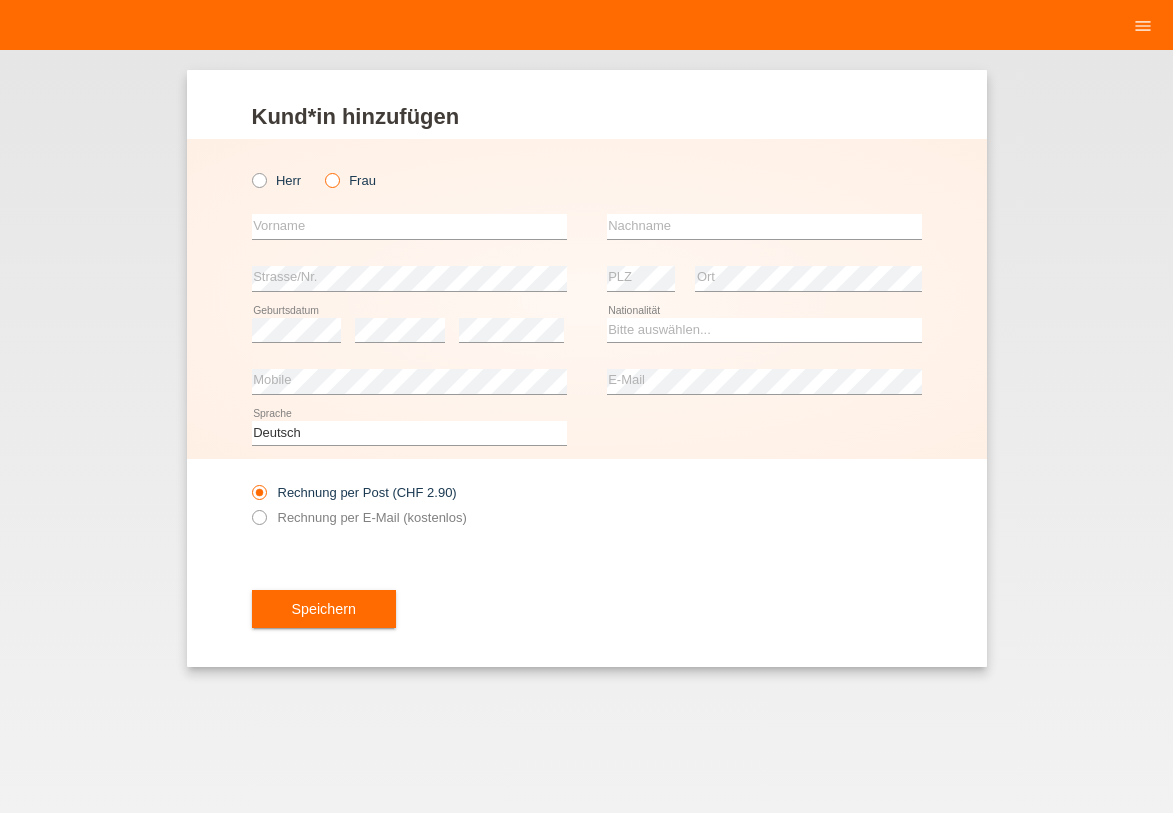 click at bounding box center (322, 170) 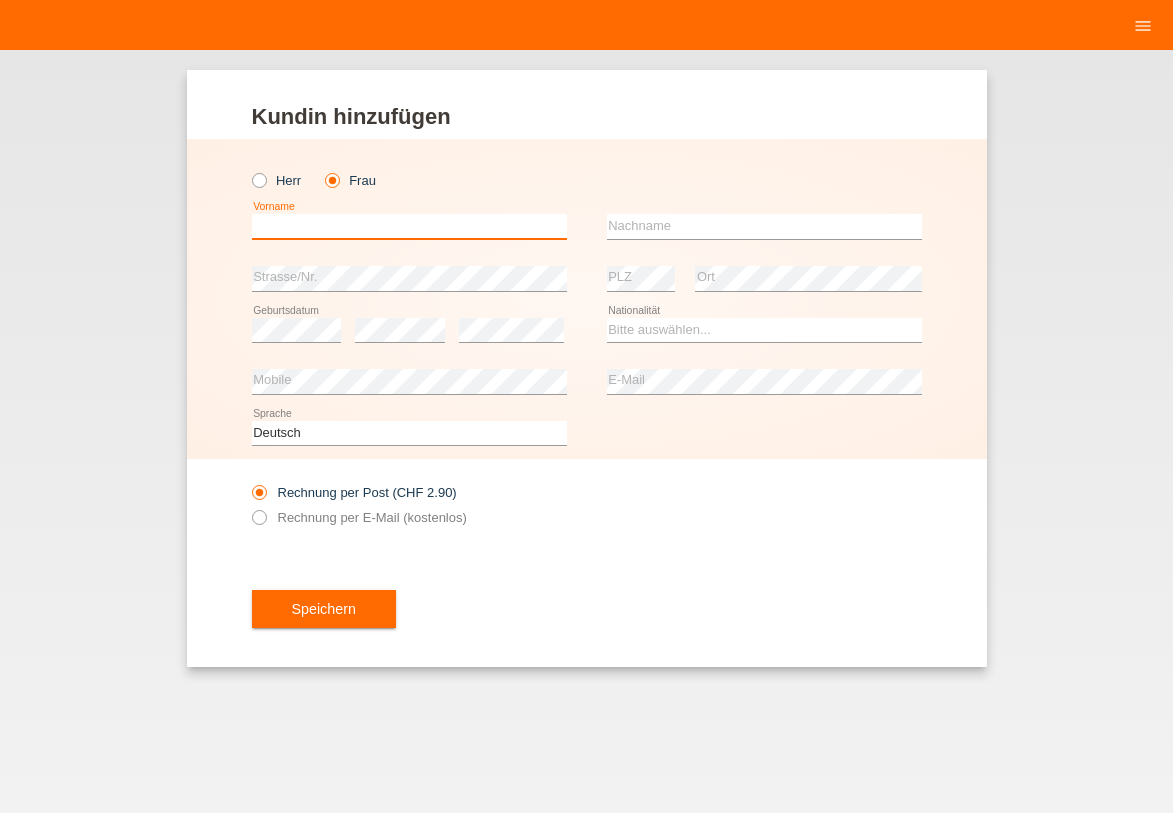 click at bounding box center (409, 226) 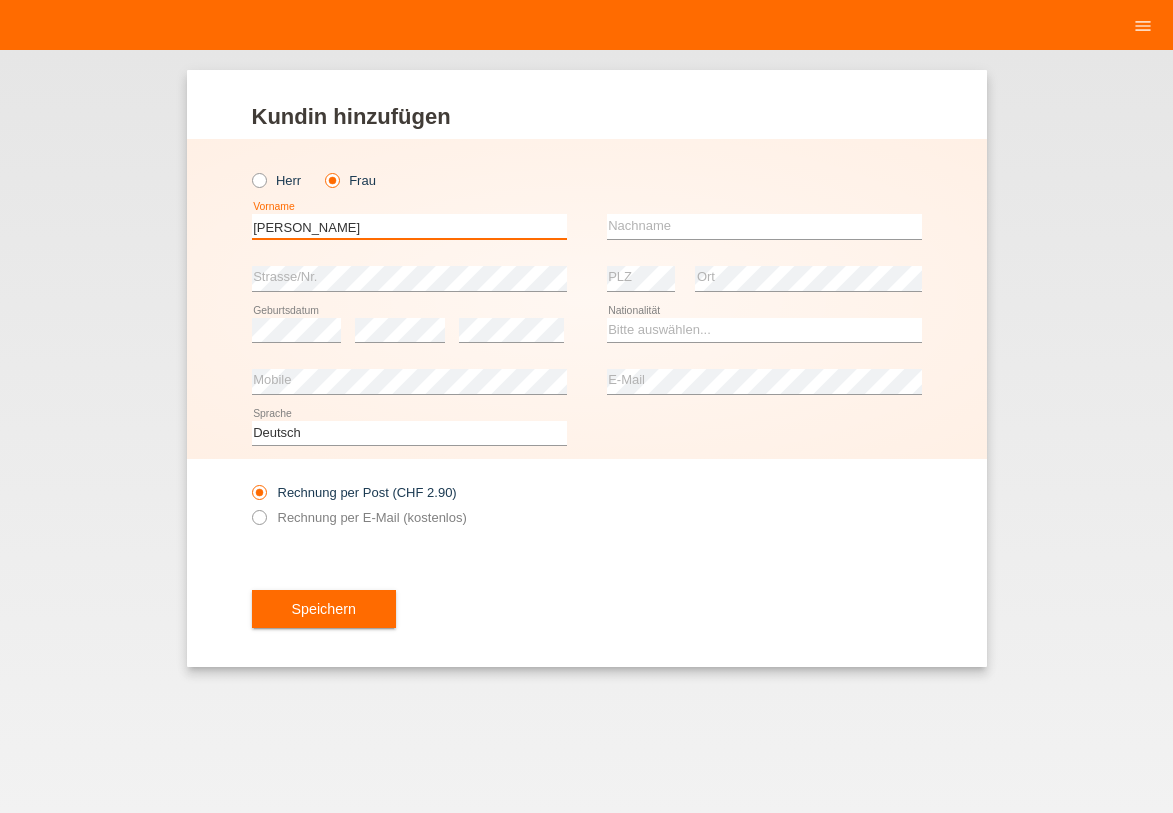 type on "[PERSON_NAME]" 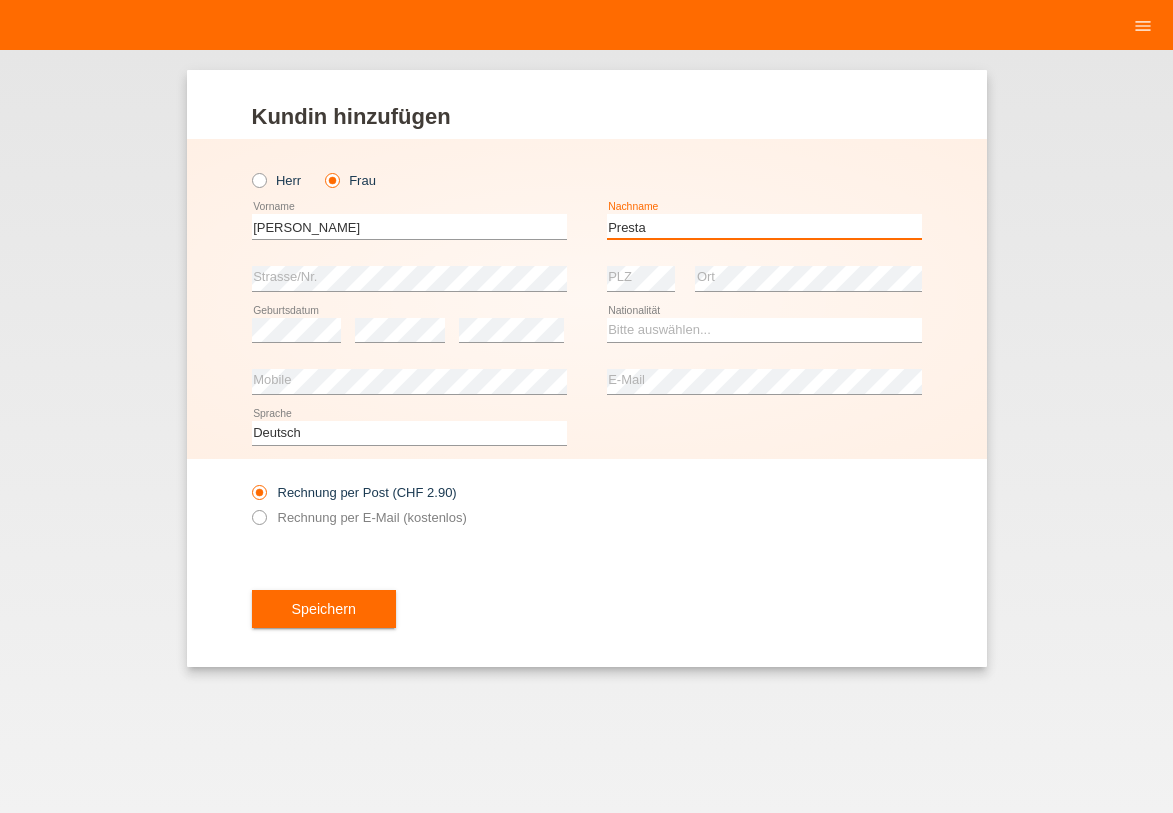 type on "Presta" 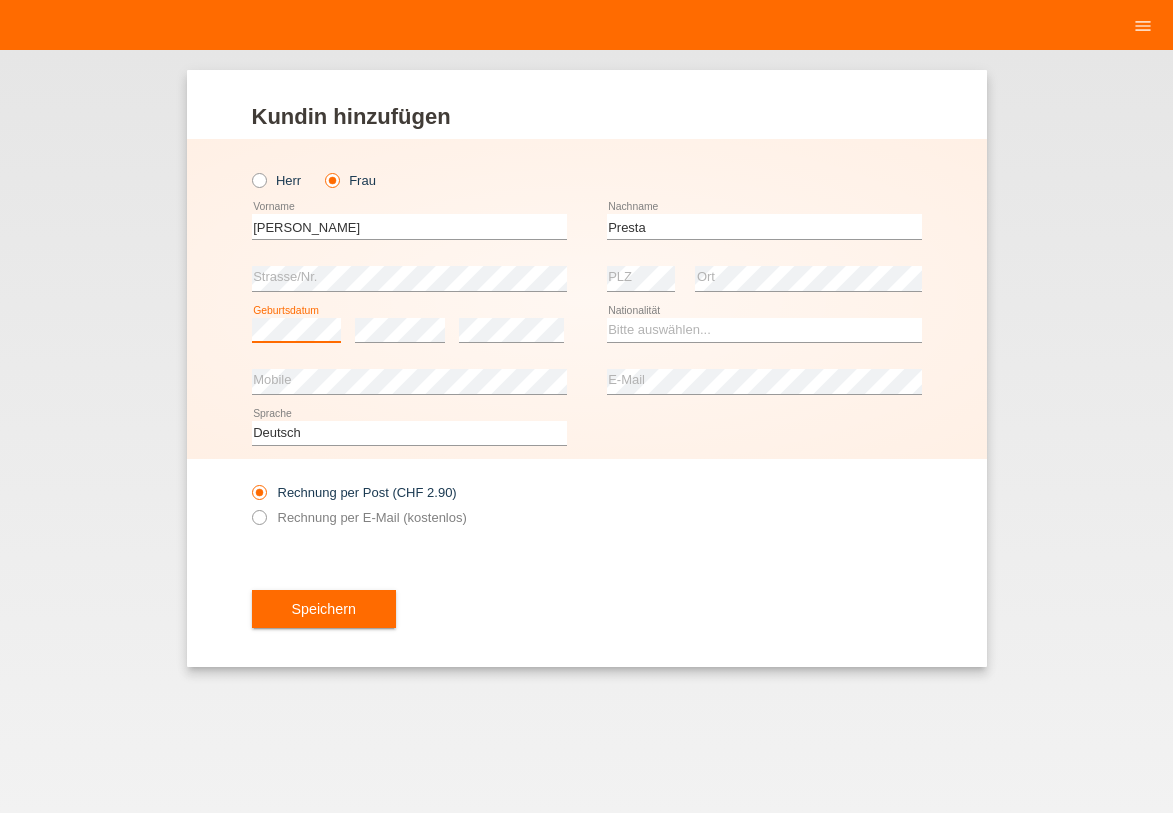 scroll, scrollTop: 0, scrollLeft: 0, axis: both 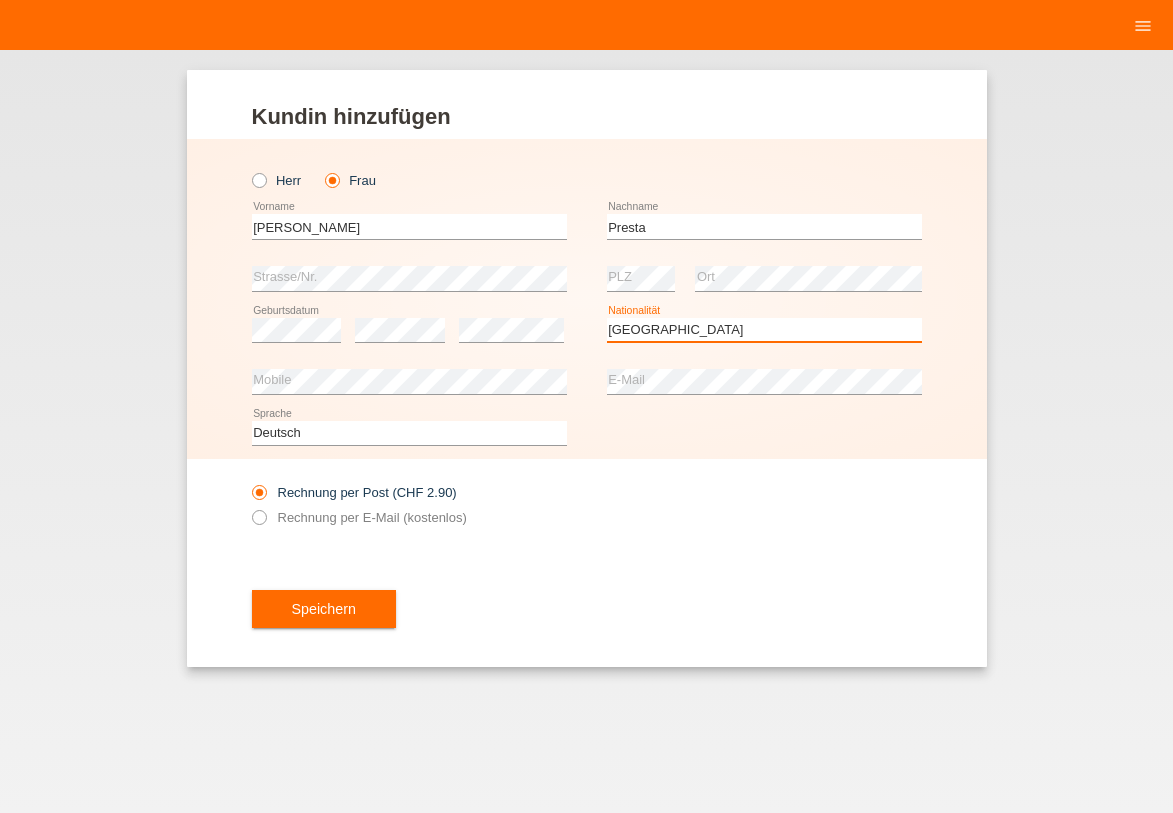 select on "IT" 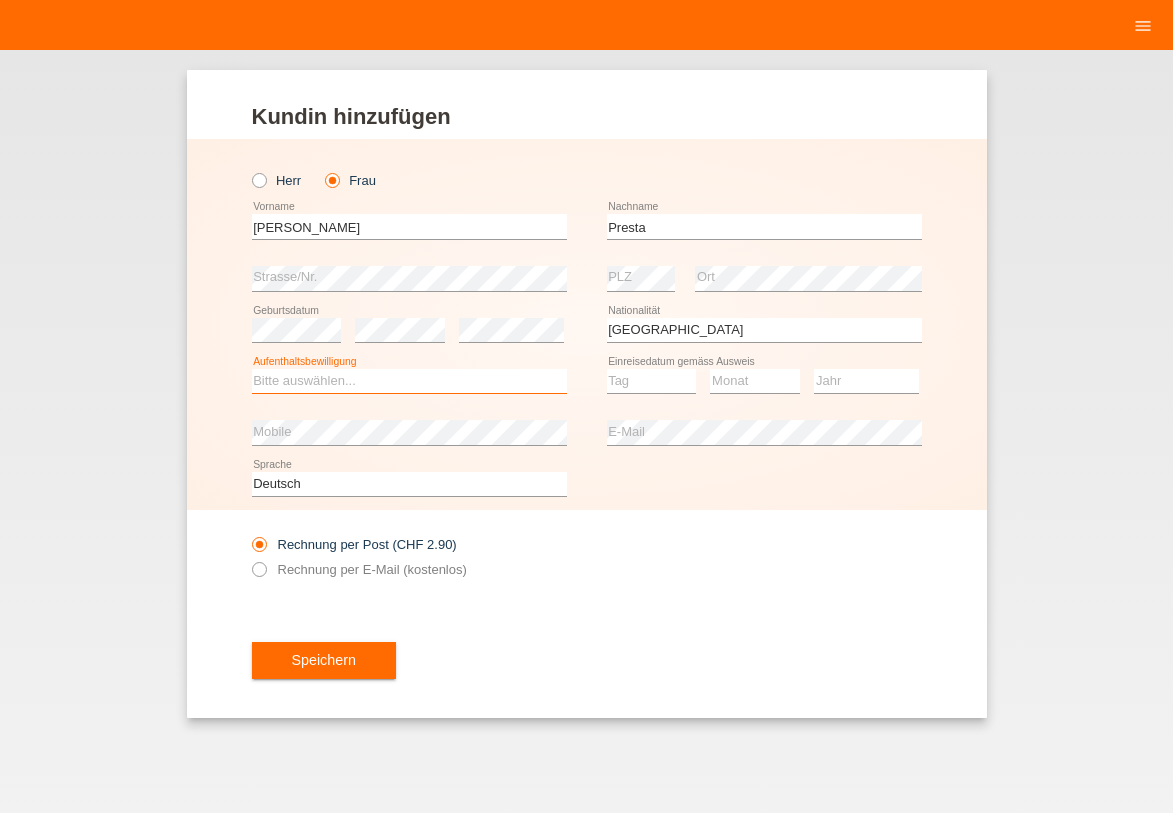 click on "Bitte auswählen...
C
B
B - Flüchtlingsstatus
Andere" at bounding box center (409, 381) 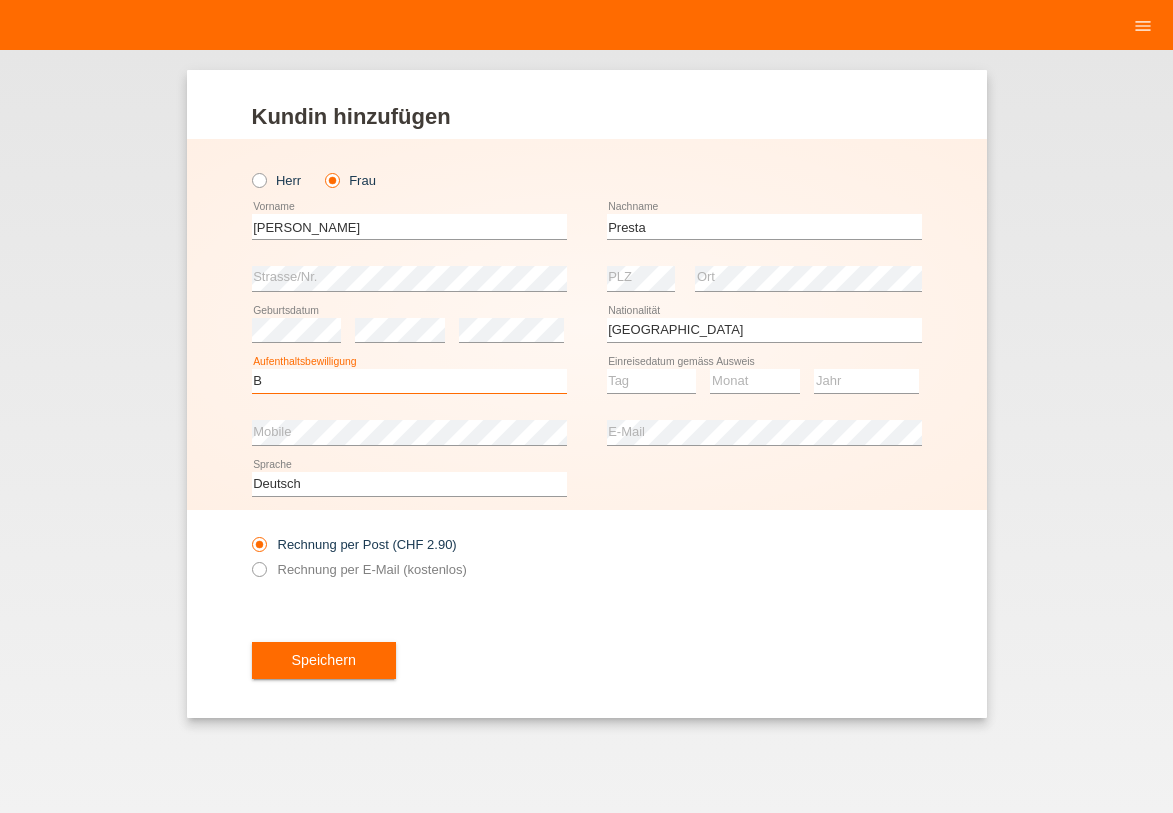 click on "B" at bounding box center [0, 0] 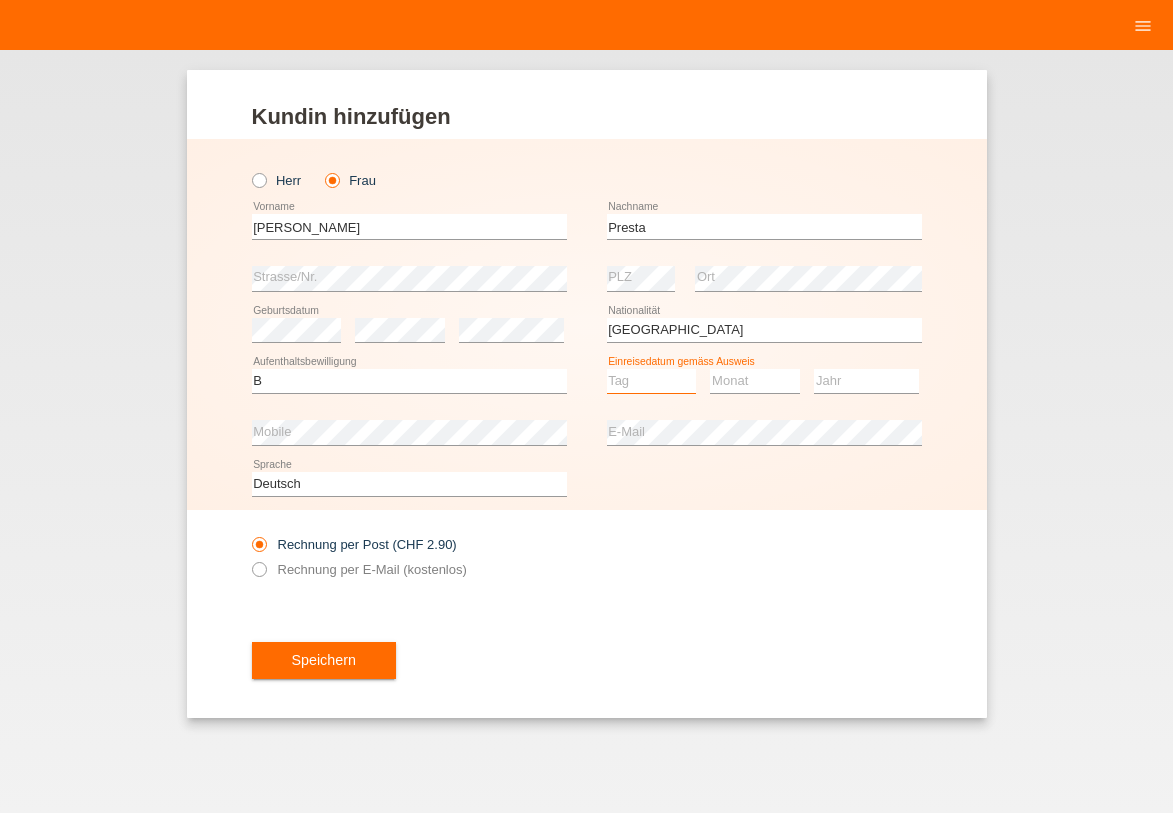 click on "Tag
01
02
03
04
05
06
07
08
09
10 11" at bounding box center (652, 381) 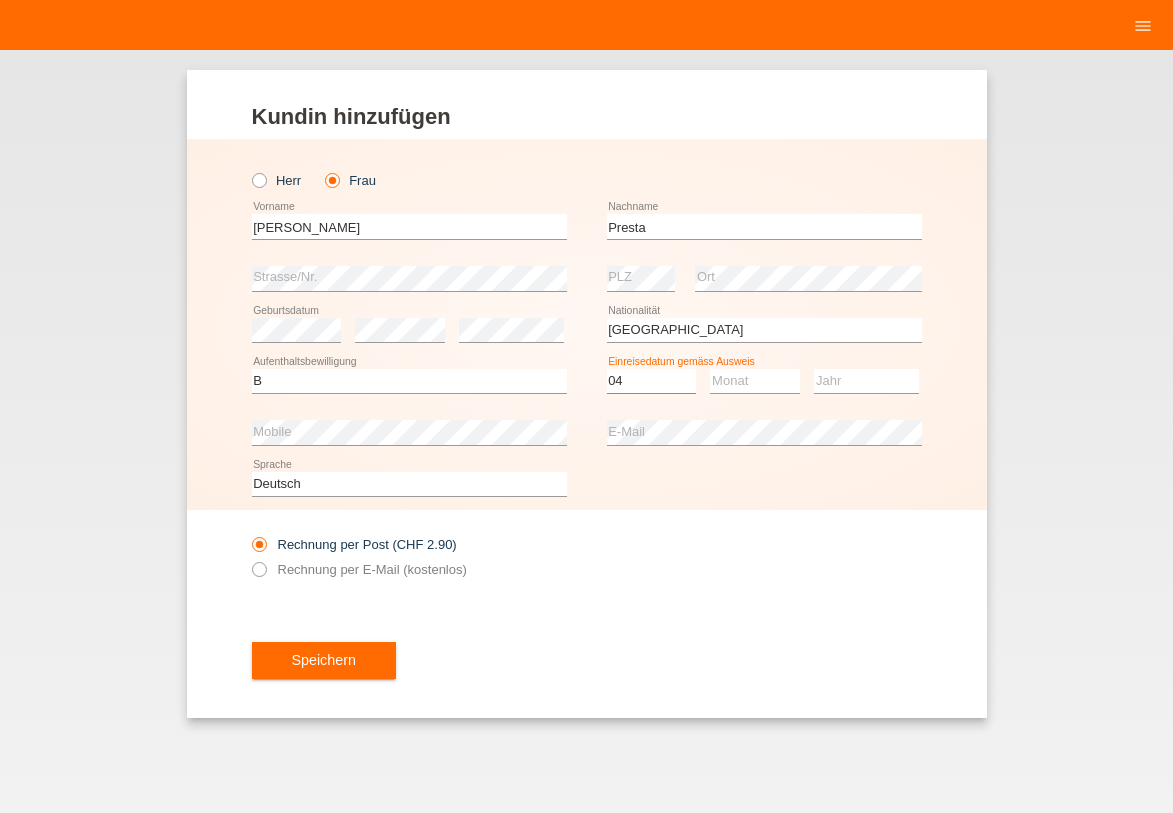 click on "04" at bounding box center (0, 0) 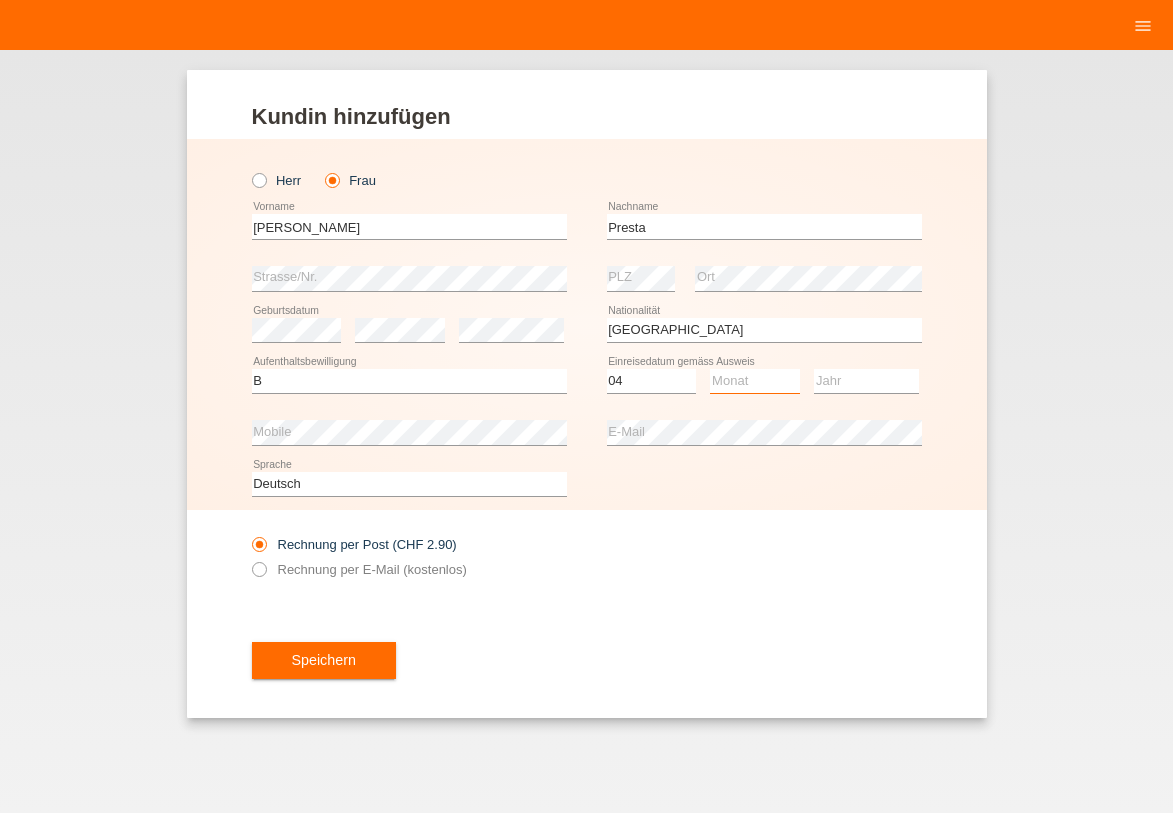click on "Monat
01
02
03
04
05
06
07
08
09
10 11" at bounding box center (755, 381) 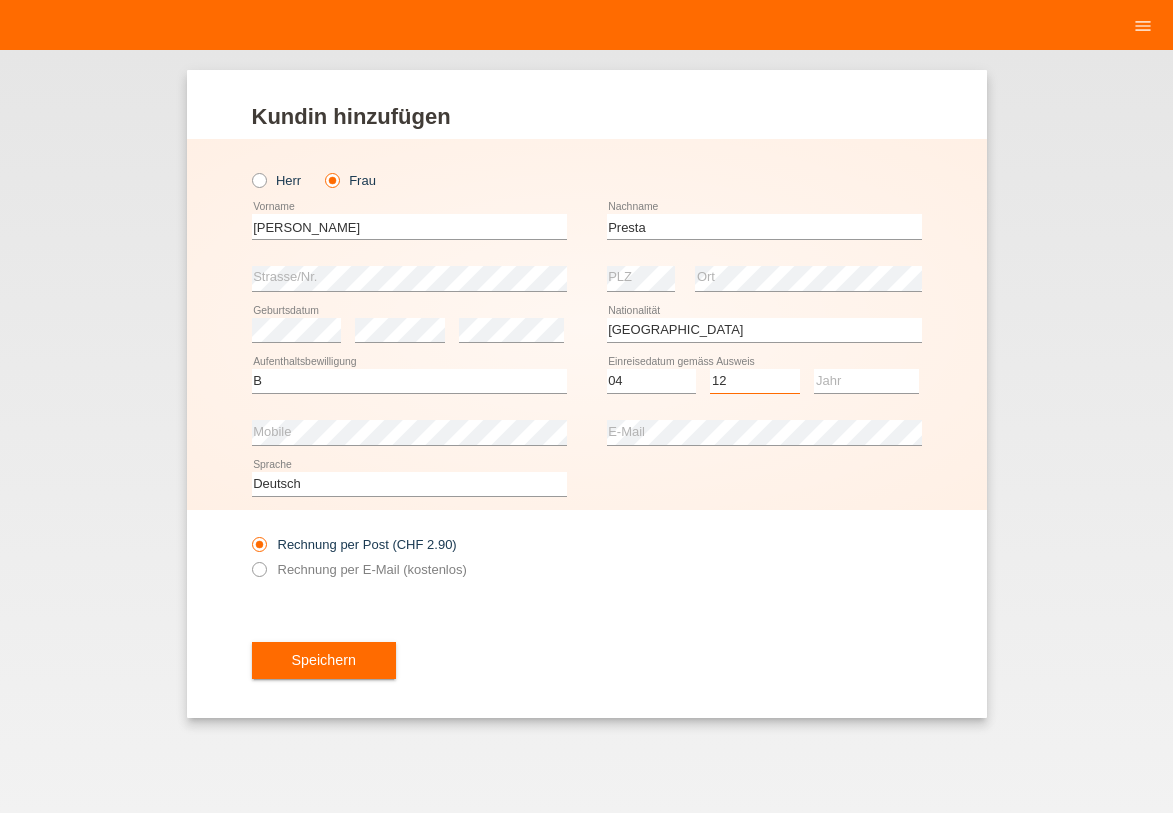 click on "12" at bounding box center (0, 0) 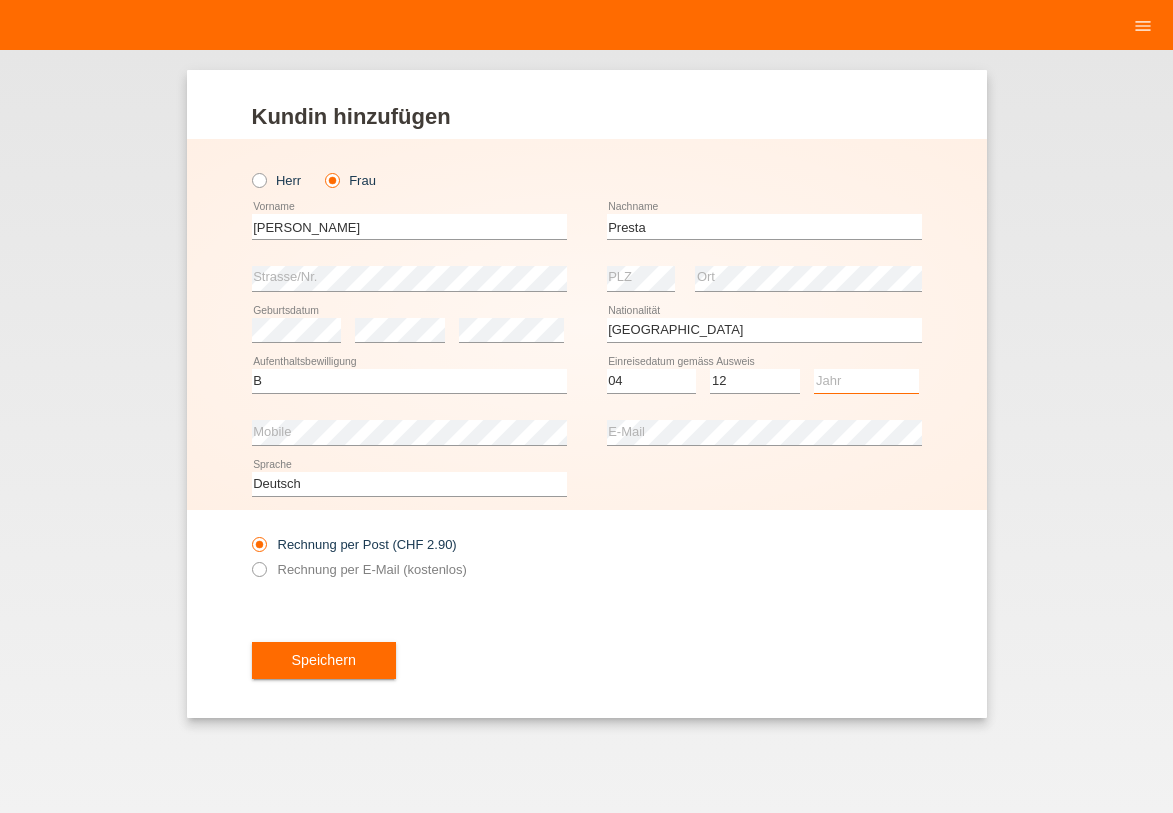 click on "Jahr
2025
2024
2023
2022
2021
2020
2019
2018
2017 2016 2015 2014 2013 2012 2011 2010 2009 2008 2007 2006 2005 2004 2003 2002 2001" at bounding box center (866, 381) 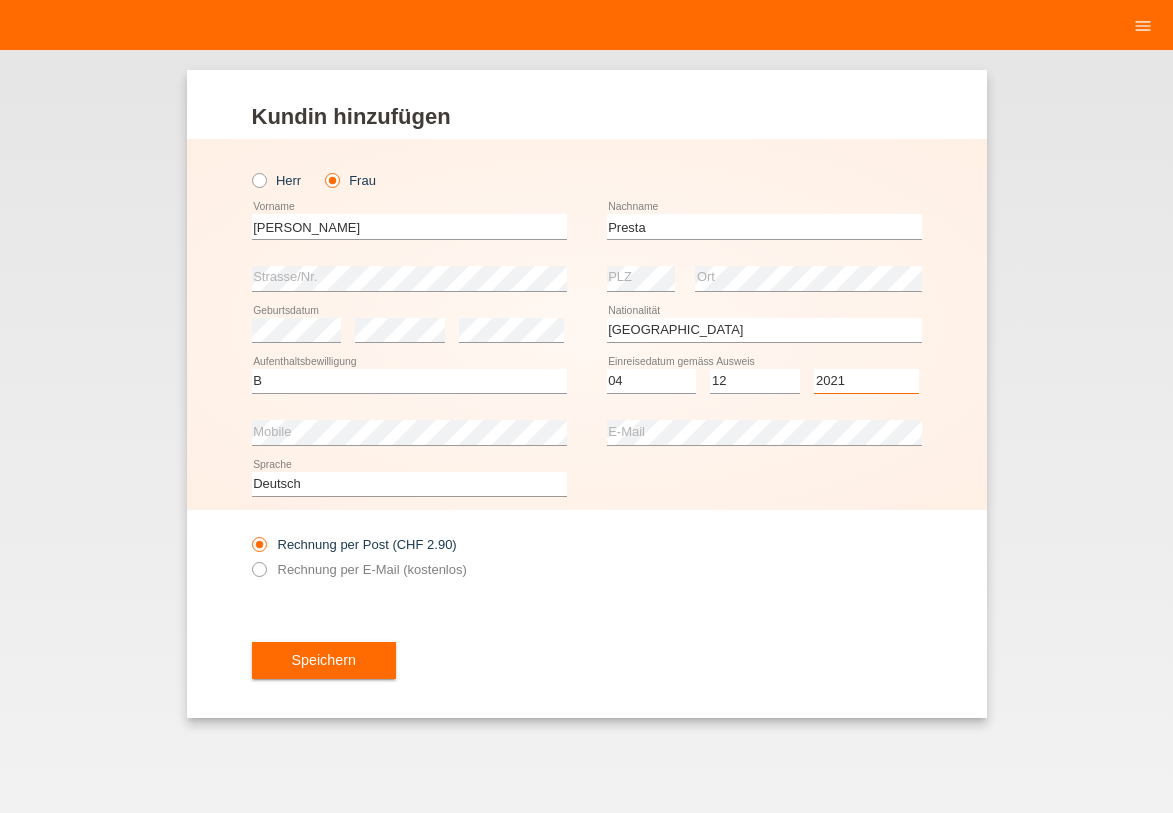 click on "2021" at bounding box center (0, 0) 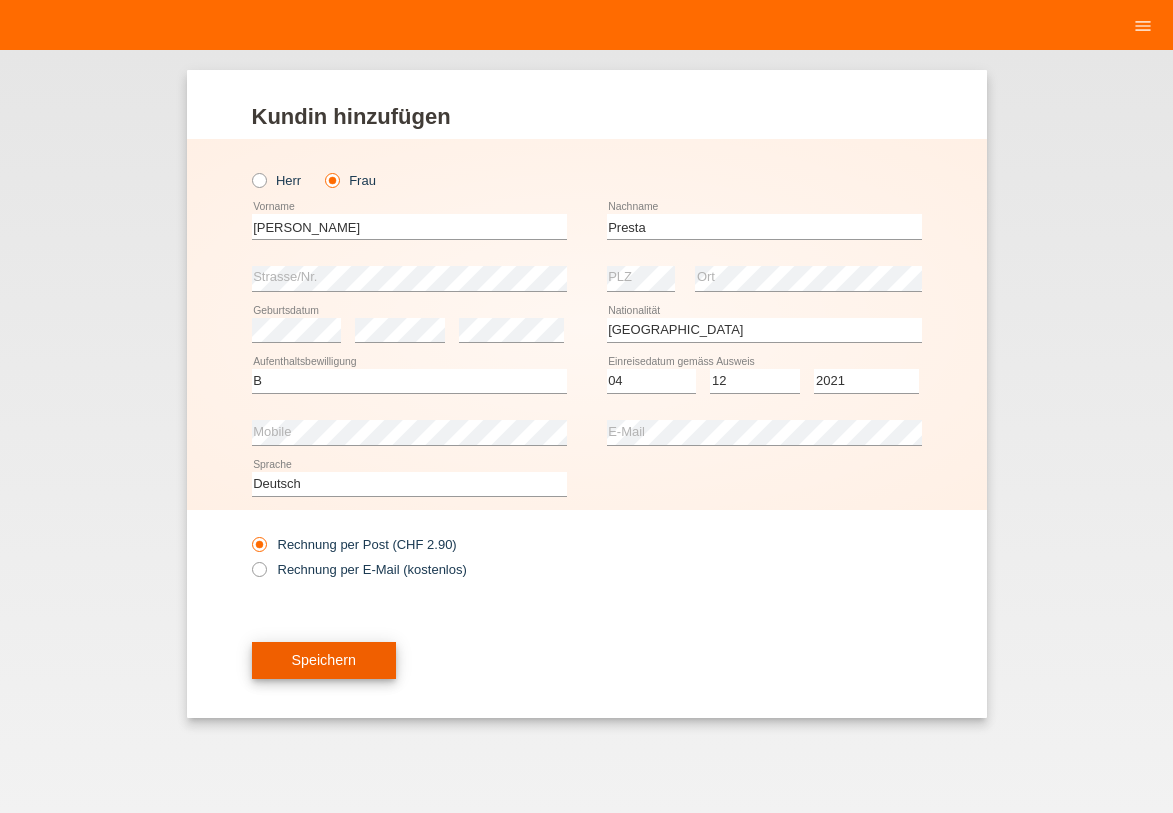 click on "Speichern" at bounding box center [324, 661] 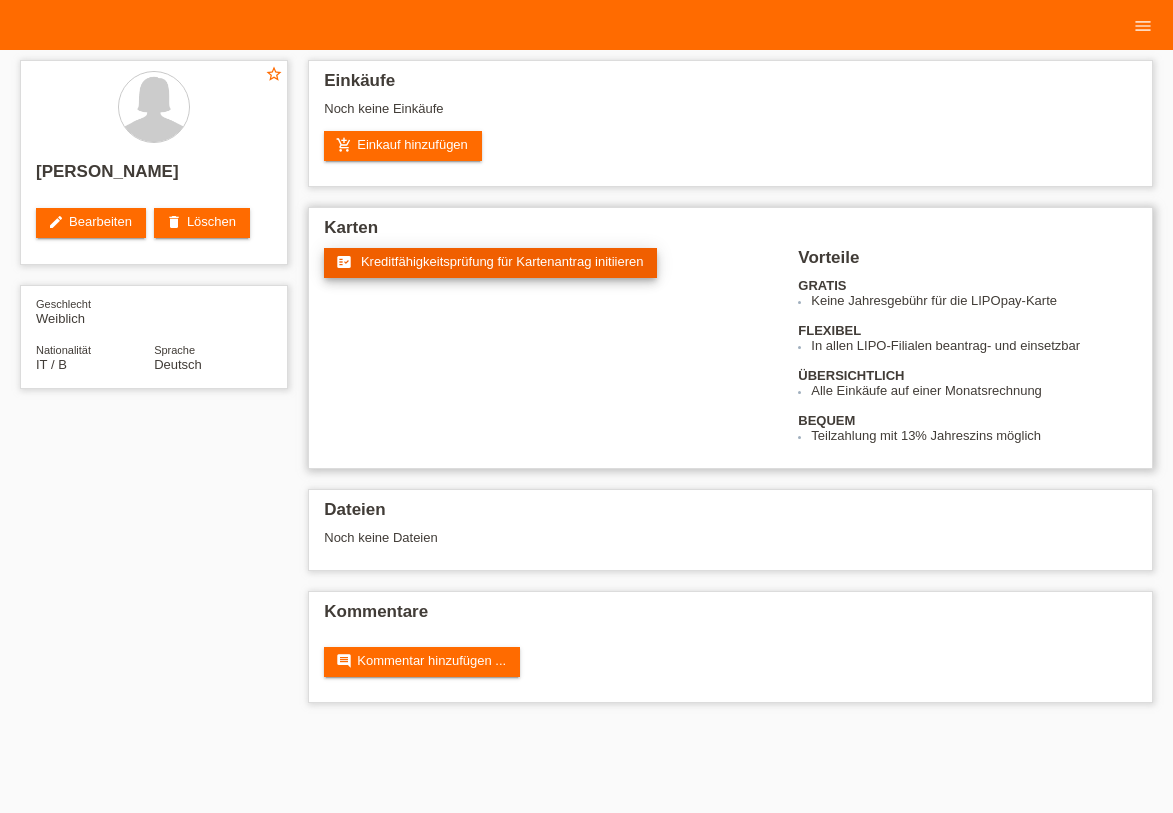 click on "Kreditfähigkeitsprüfung für Kartenantrag initiieren" at bounding box center (502, 261) 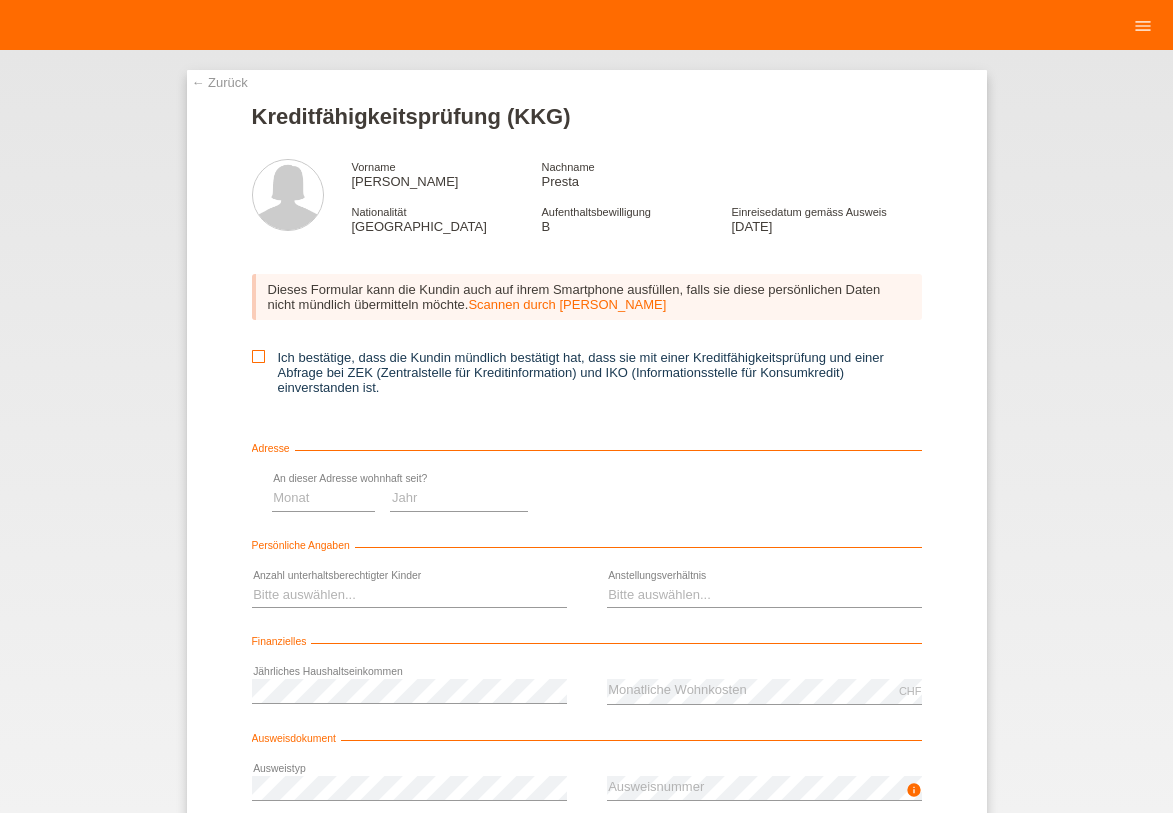 scroll, scrollTop: 0, scrollLeft: 0, axis: both 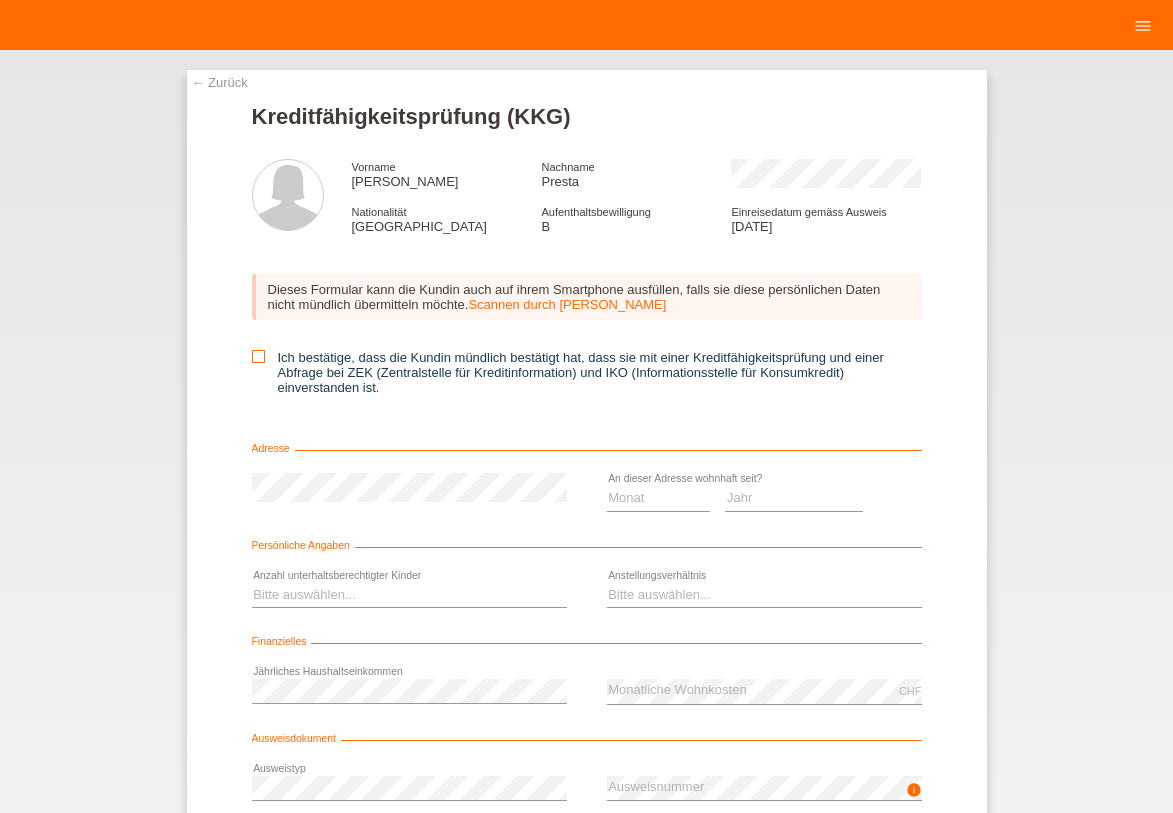 click at bounding box center (258, 356) 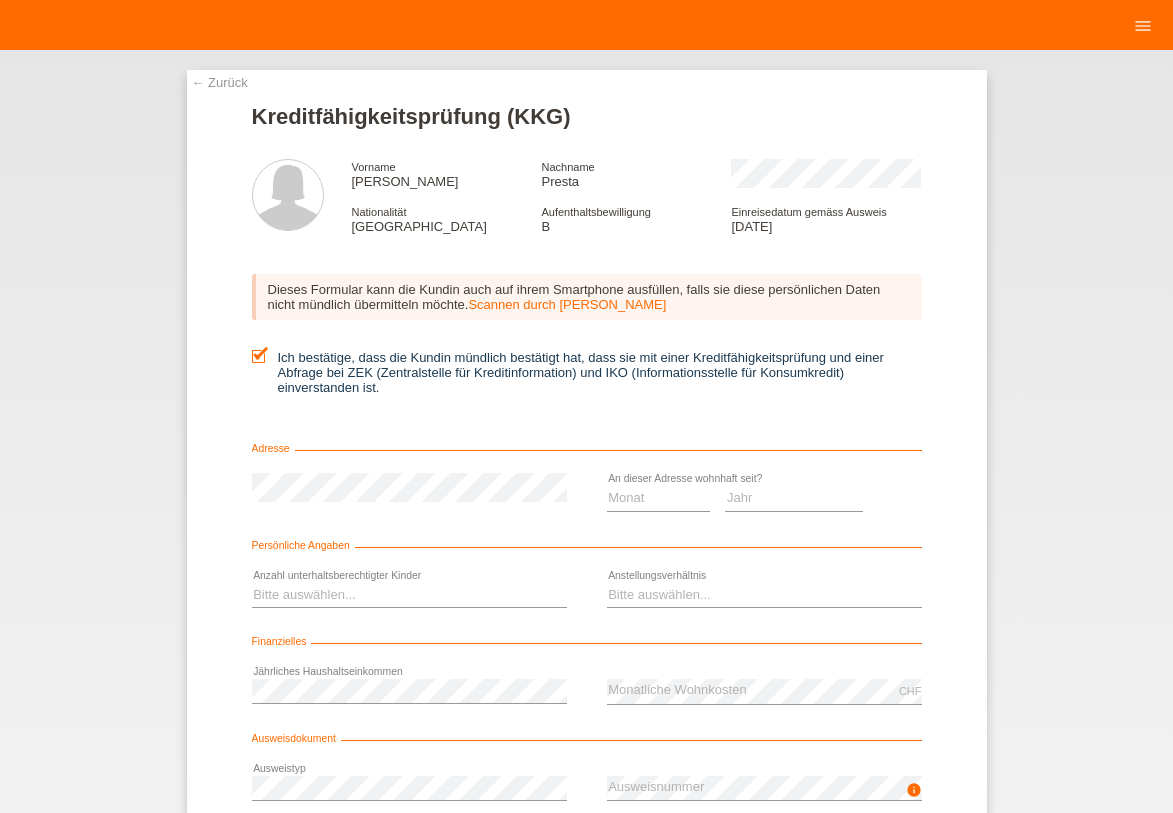 scroll, scrollTop: 44, scrollLeft: 0, axis: vertical 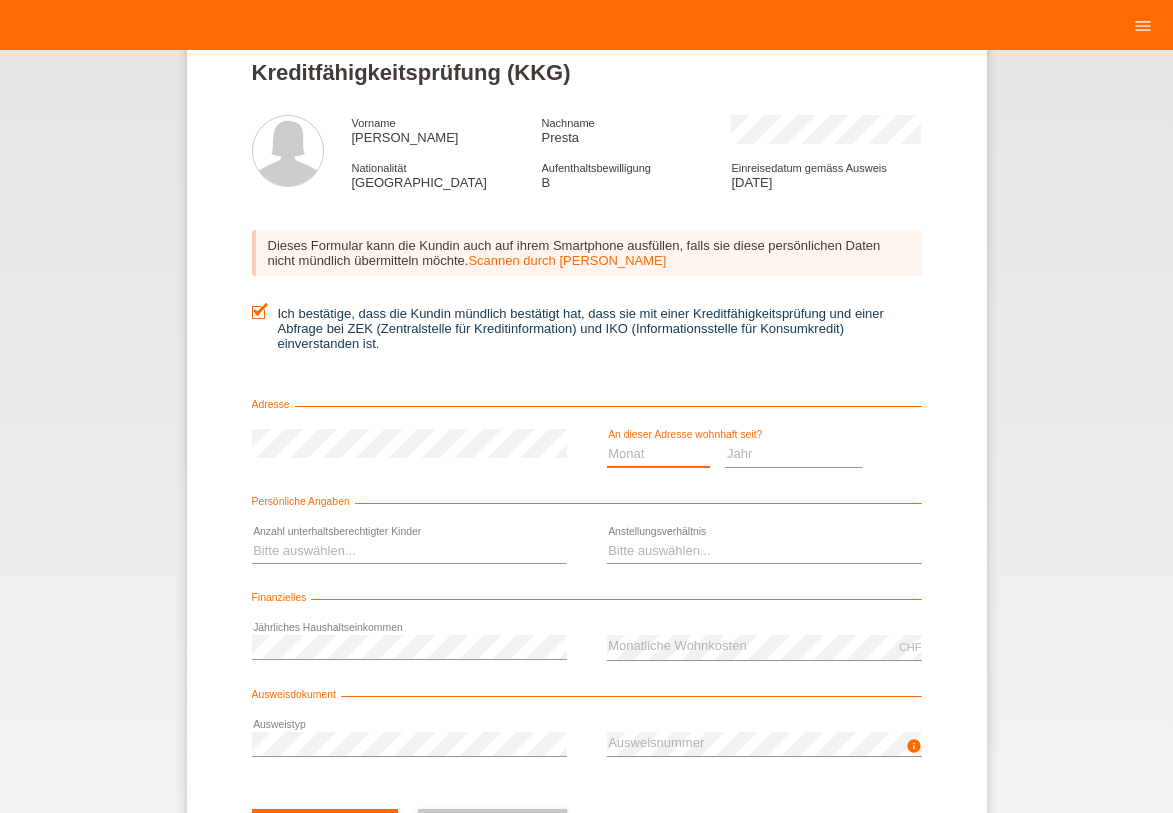 click on "Monat
01
02
03
04
05
06
07
08
09
10" at bounding box center (659, 454) 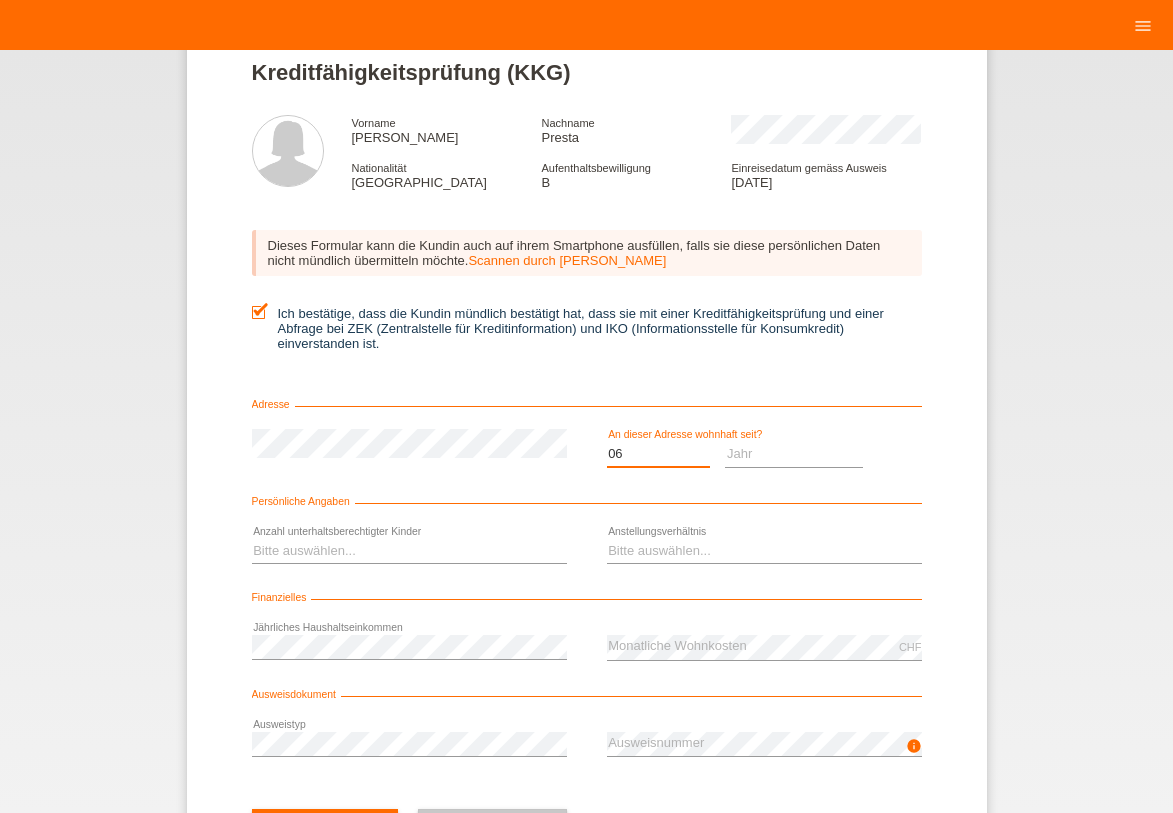 click on "06" at bounding box center (0, 0) 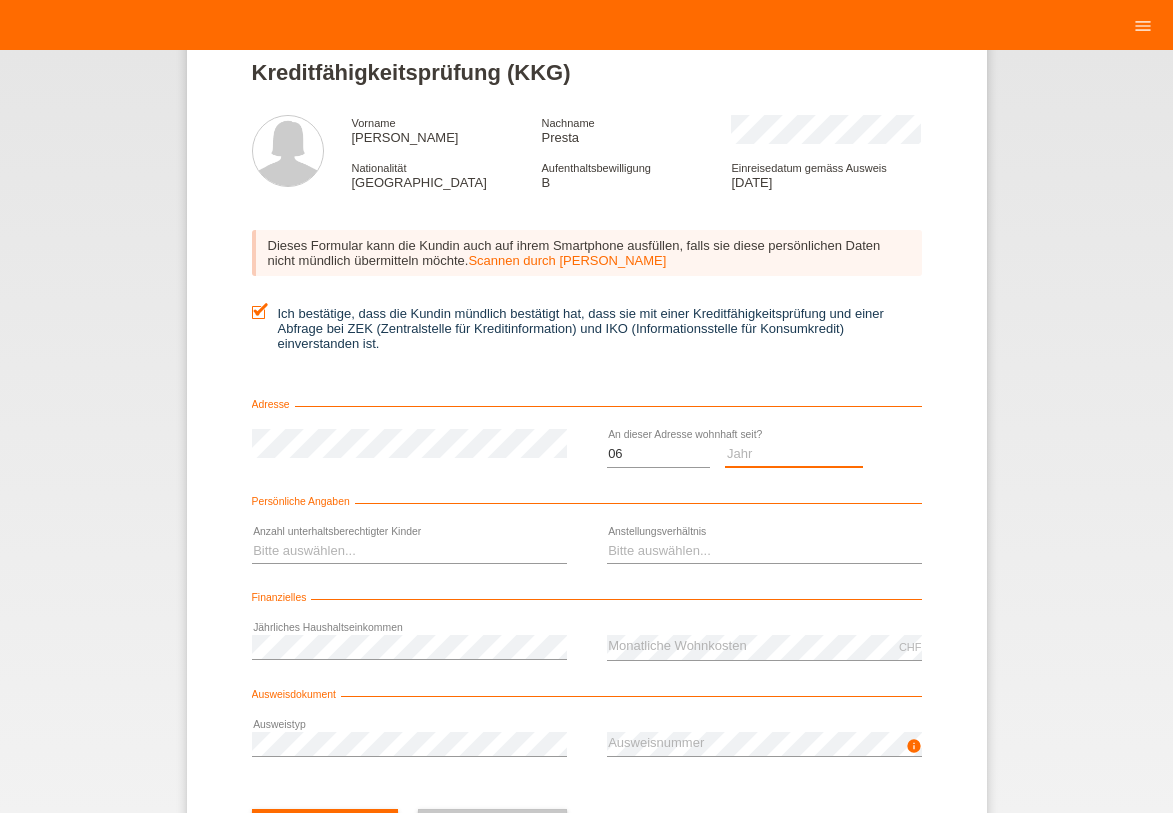 click on "Jahr
2025
2024
2023
2022
2021
2020
2019
2018
2017
2016 2015 2014 2013 2012 2011 2010 2009 2008 2007 2006 2005 2004 2003" at bounding box center (794, 454) 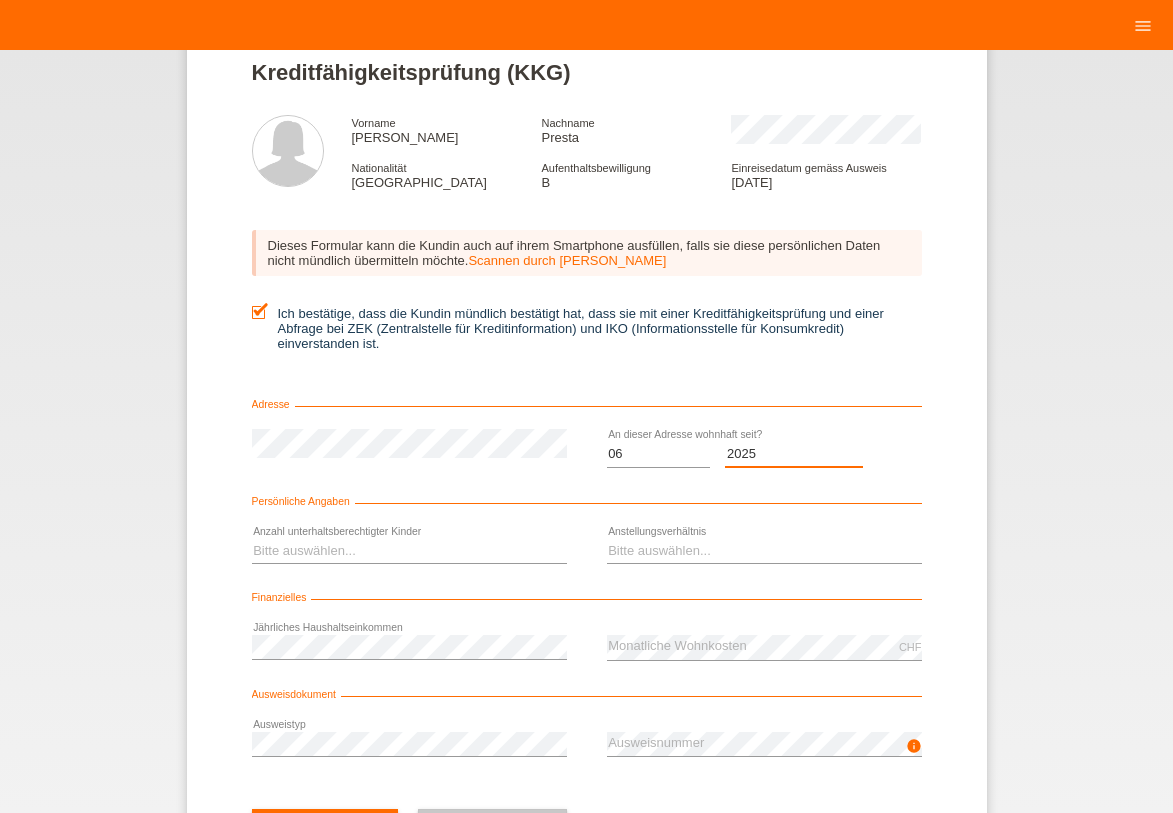 click on "2025" at bounding box center [0, 0] 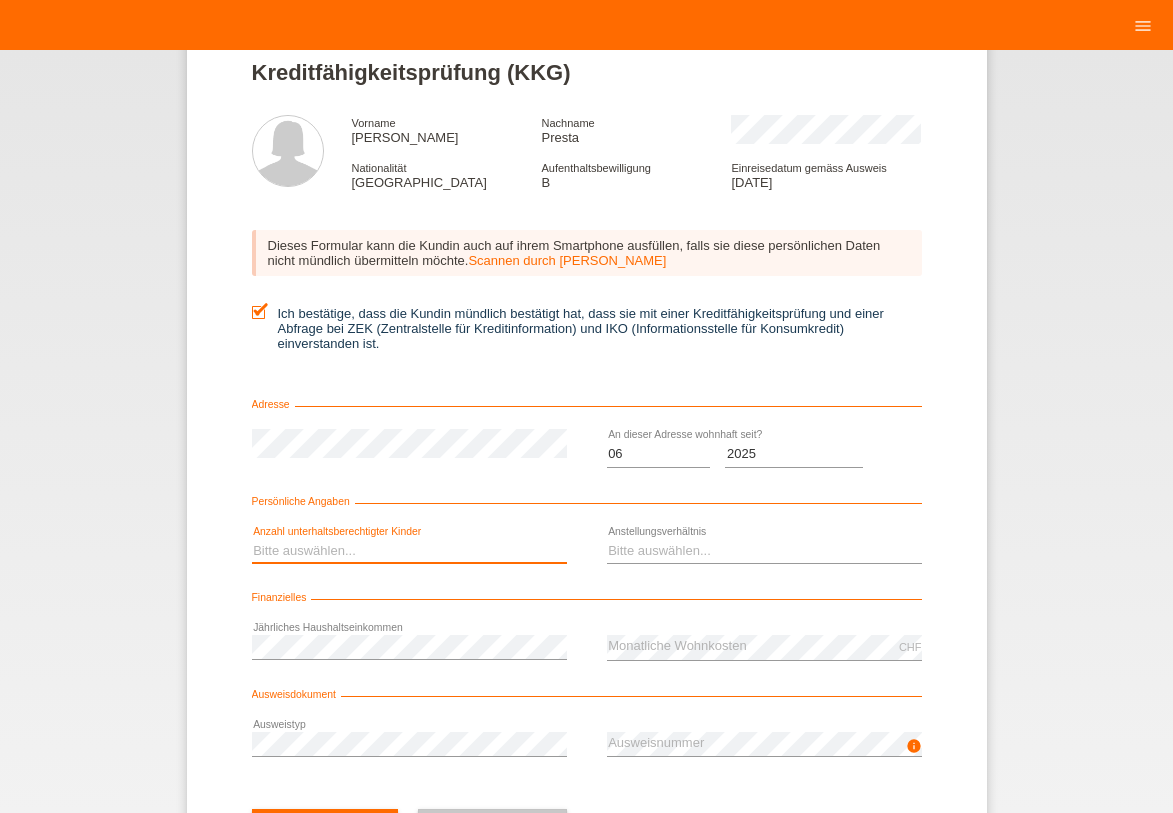 click on "Bitte auswählen...
0
1
2
3
4
5
6
7
8
9" at bounding box center [409, 551] 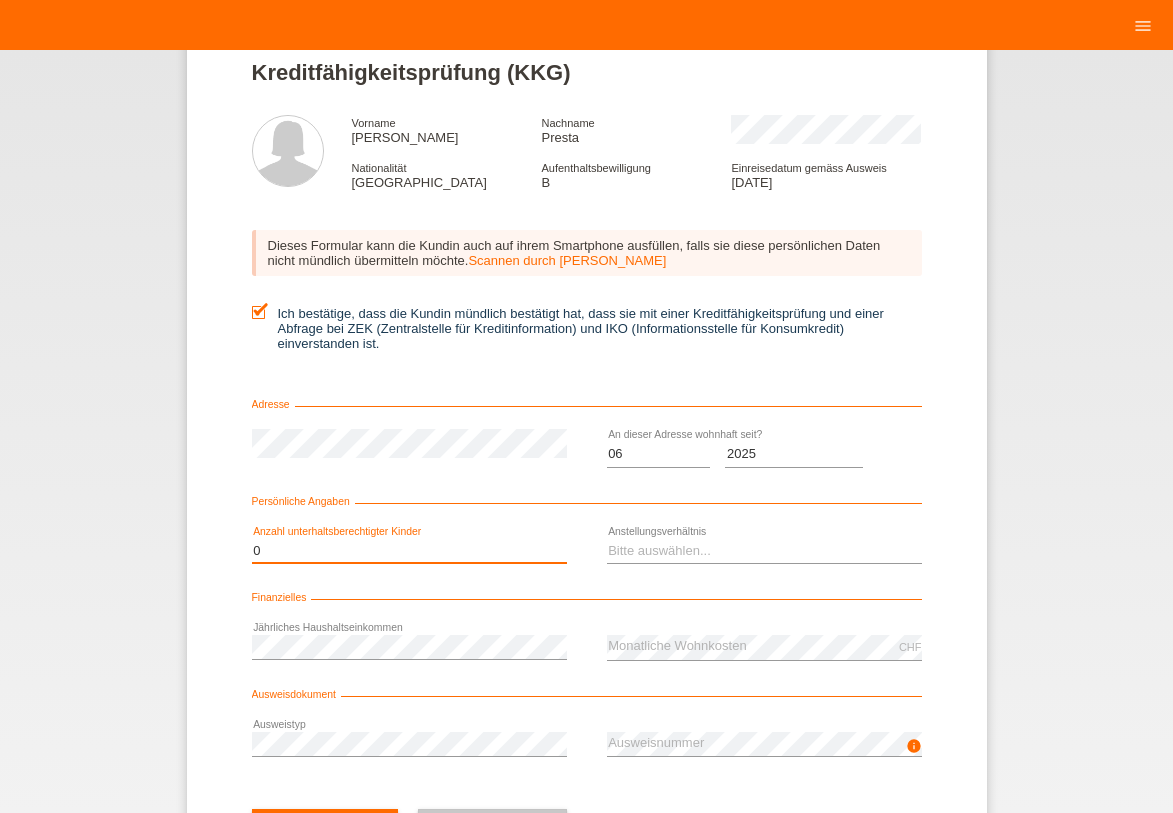 click on "0" at bounding box center (0, 0) 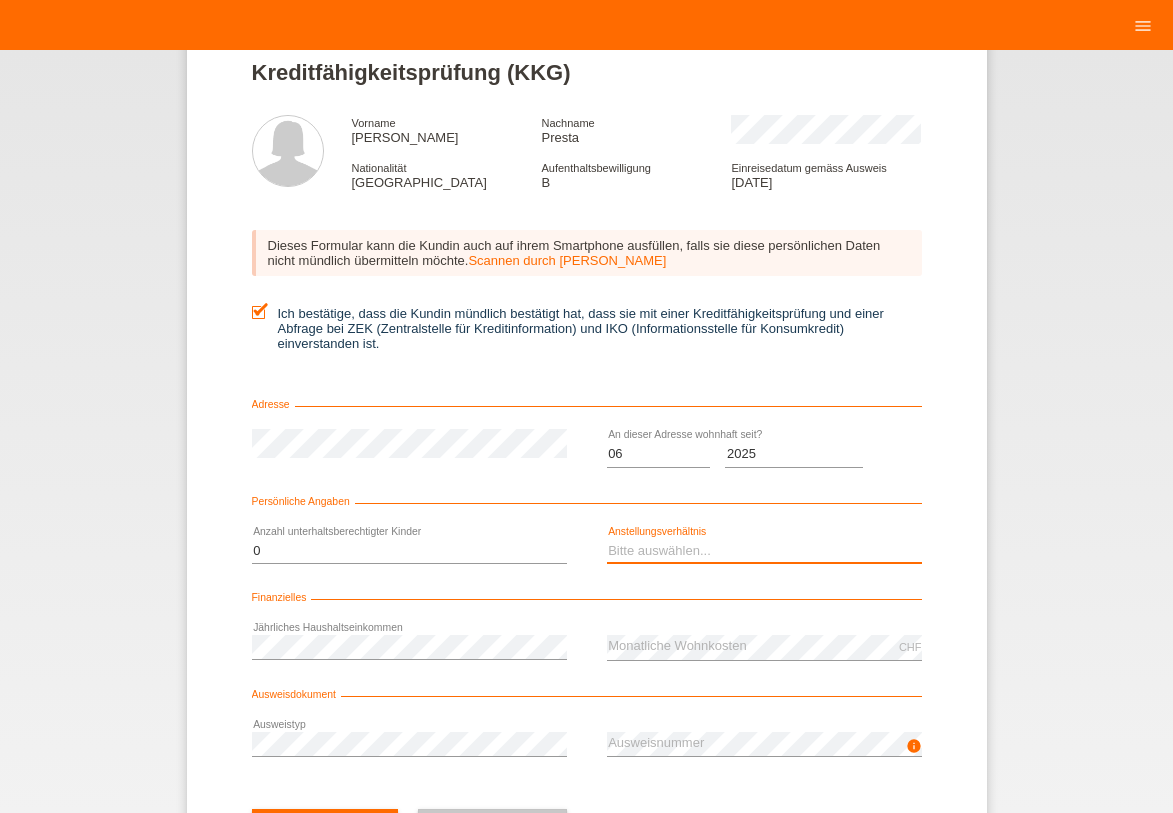 click on "Bitte auswählen...
Unbefristet
Befristet
Lehrling/Student
Pensioniert
Nicht arbeitstätig
Hausfrau/-mann
Selbständig" at bounding box center (764, 551) 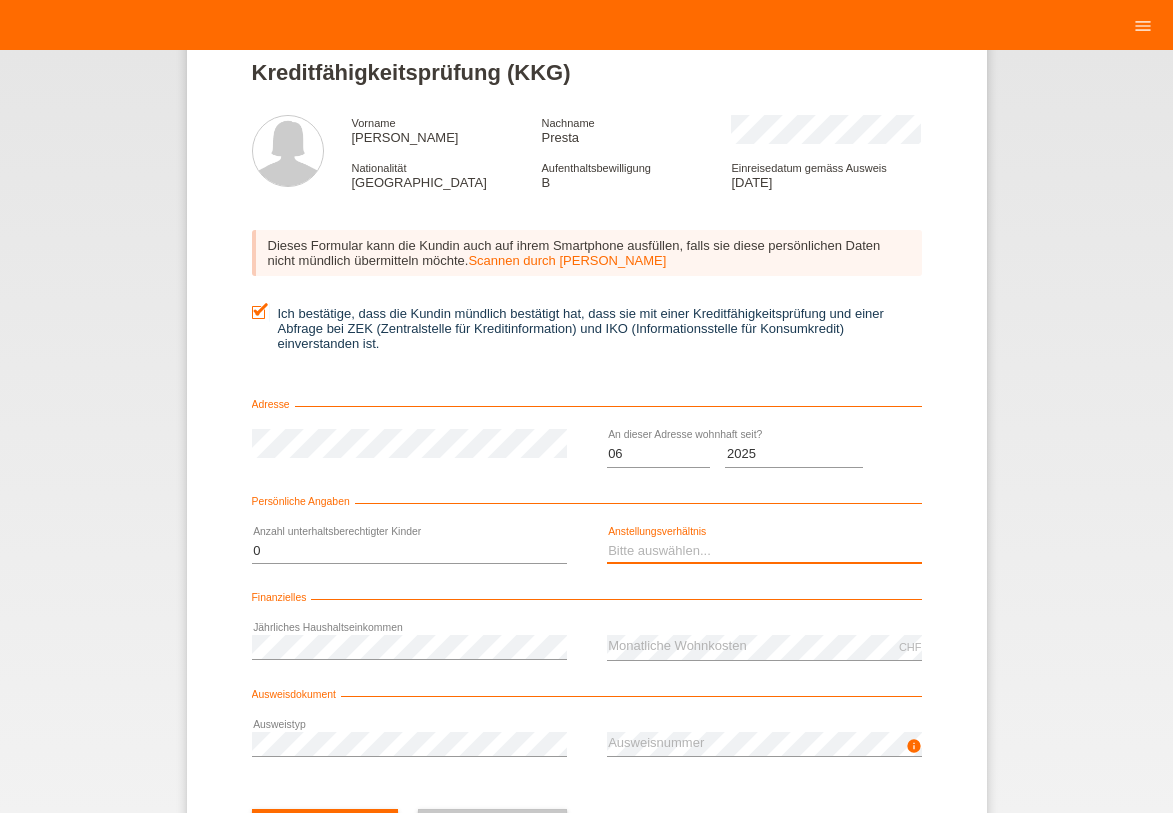 select on "UNLIMITED" 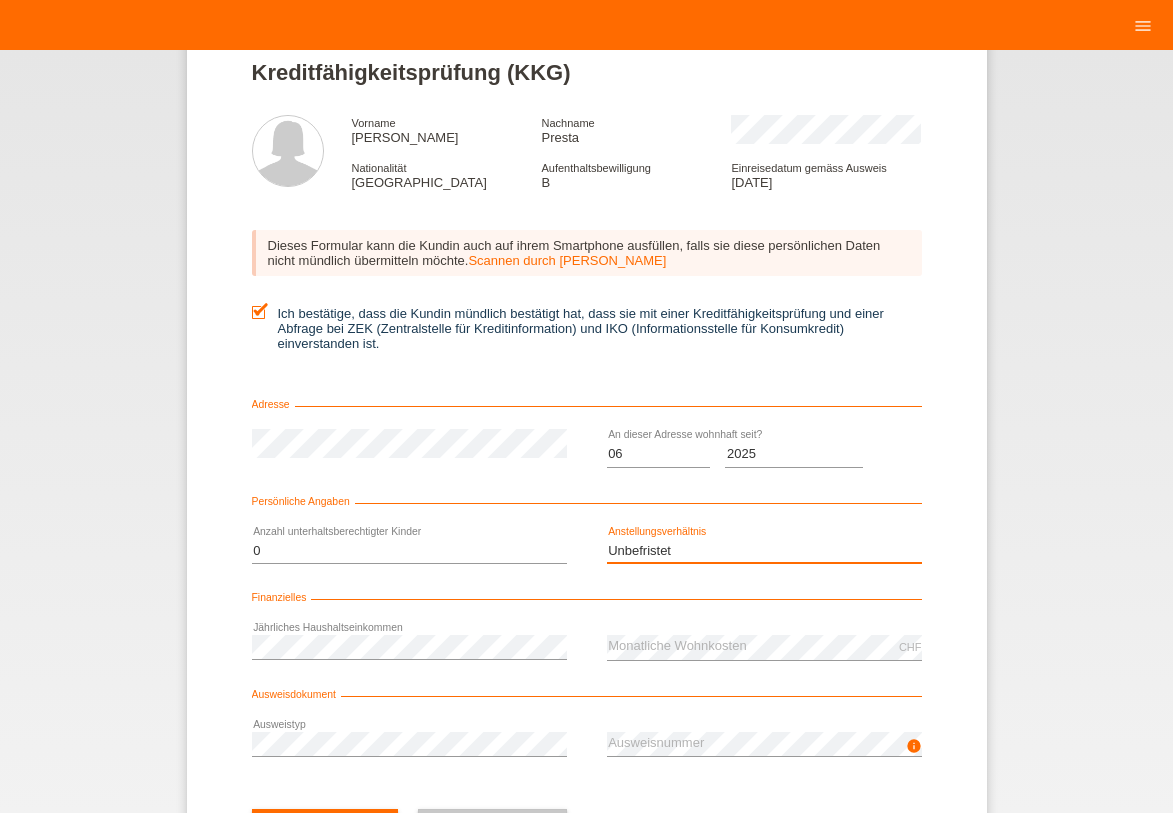 click on "Unbefristet" at bounding box center [0, 0] 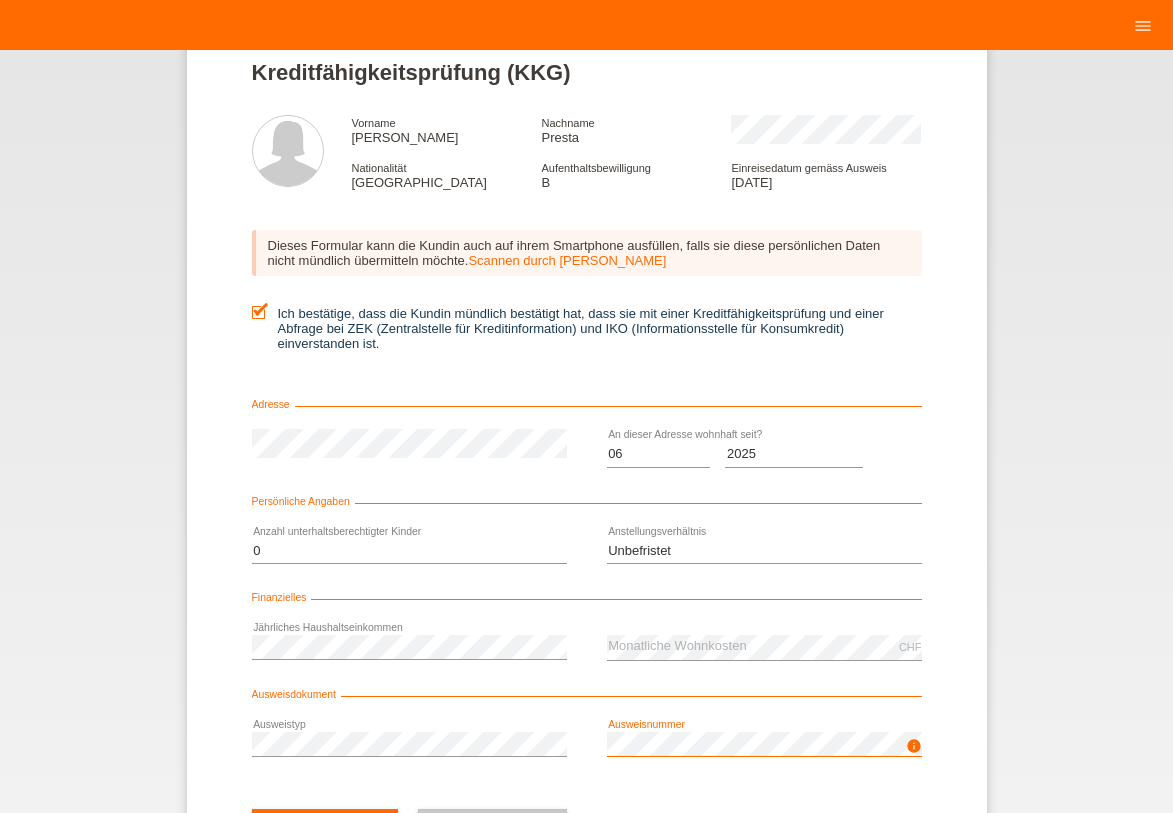 scroll, scrollTop: 88, scrollLeft: 0, axis: vertical 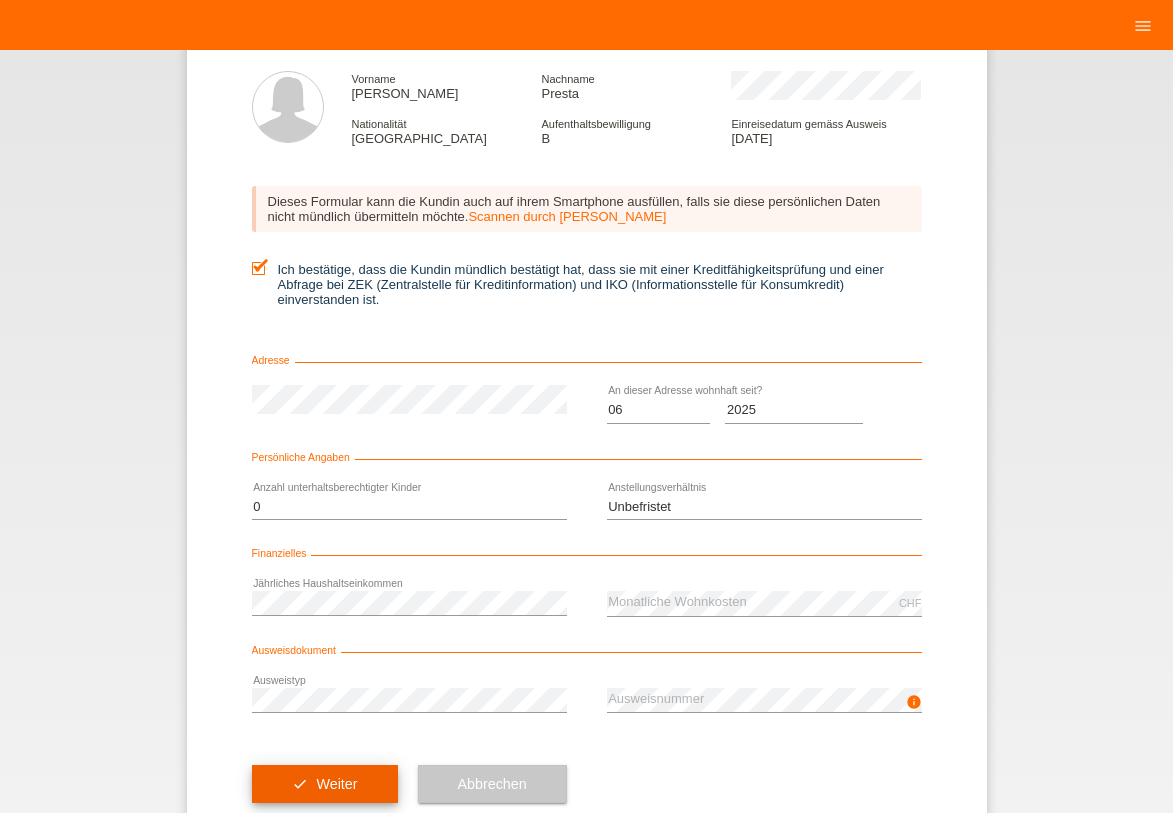click on "check   Weiter" at bounding box center [325, 784] 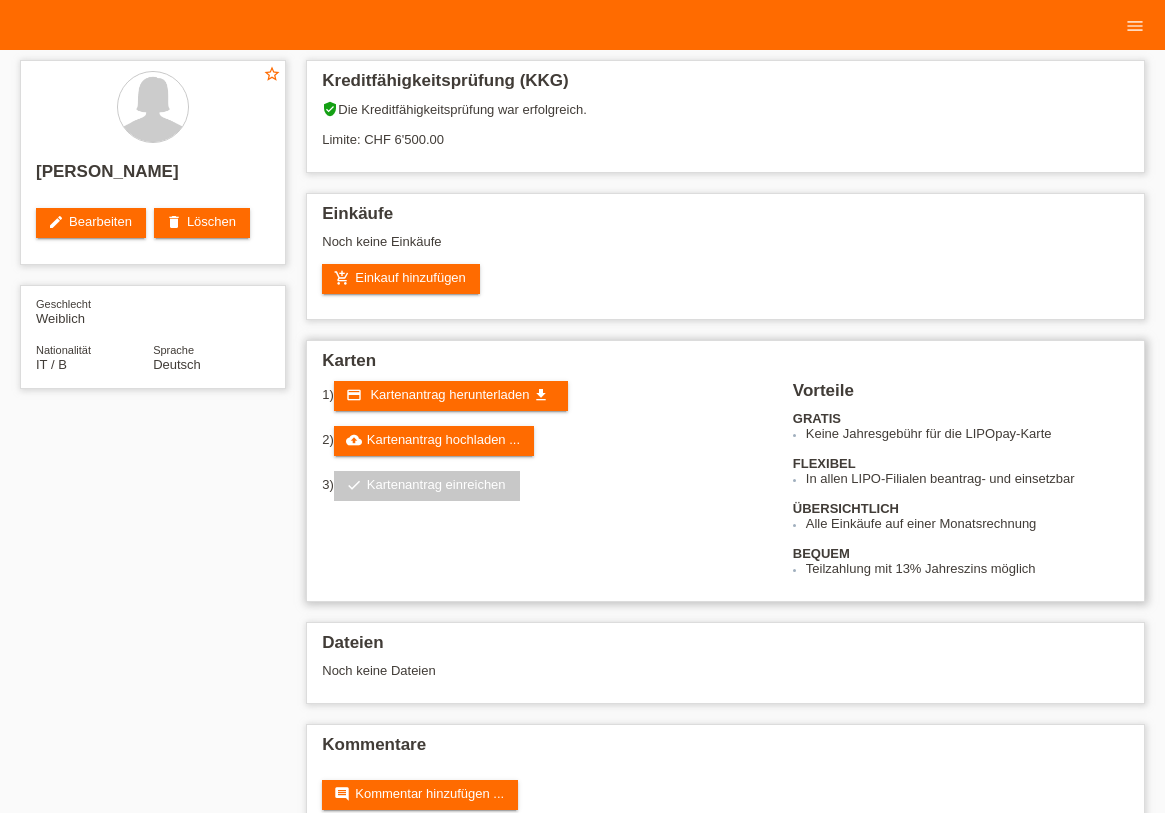 scroll, scrollTop: 0, scrollLeft: 0, axis: both 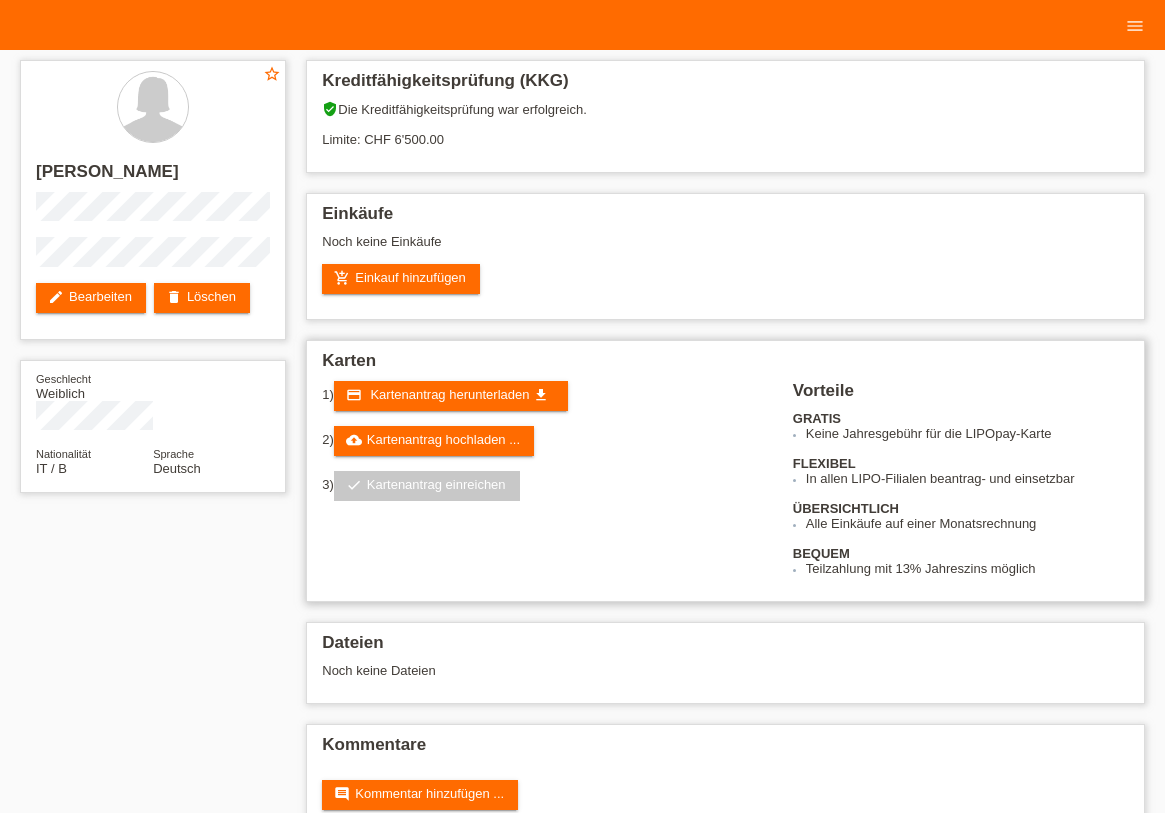 click on "Vorteile
GRATIS
Keine Jahresgebühr für die LIPOpay-Karte
FLEXIBEL
In allen LIPO-Filialen beantrag- und einsetzbar
ÜBERSICHTLICH
Alle Einkäufe auf einer Monatsrechnung
BEQUEM
Teilzahlung mit 13% Jahreszins möglich" at bounding box center (961, 478) 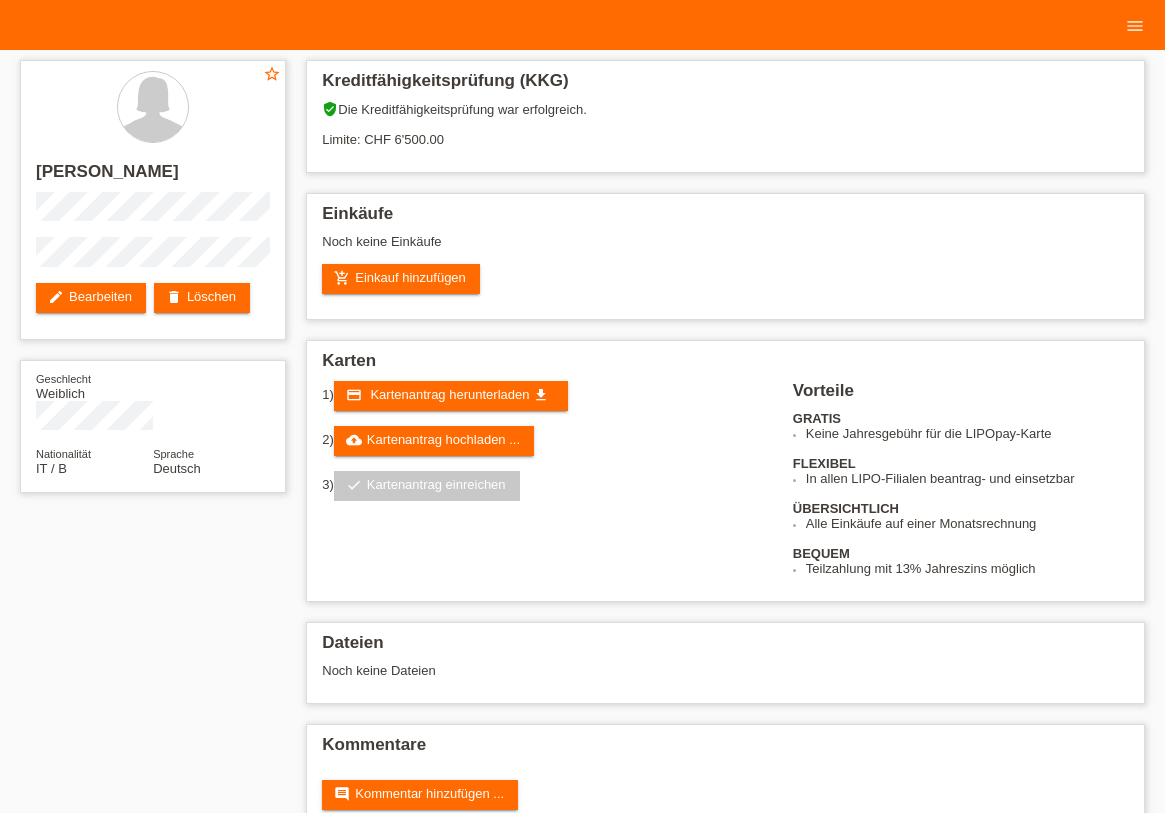 click on "star_border
[PERSON_NAME]
edit  Bearbeiten
delete  Löschen
Geschlecht
Weiblich
Nationalität
IT / B
Sprache
Deutsch
Kreditfähigkeitsprüfung (KKG)
verified_user  Die Kreditfähigkeitsprüfung war erfolgreich." at bounding box center [582, 453] 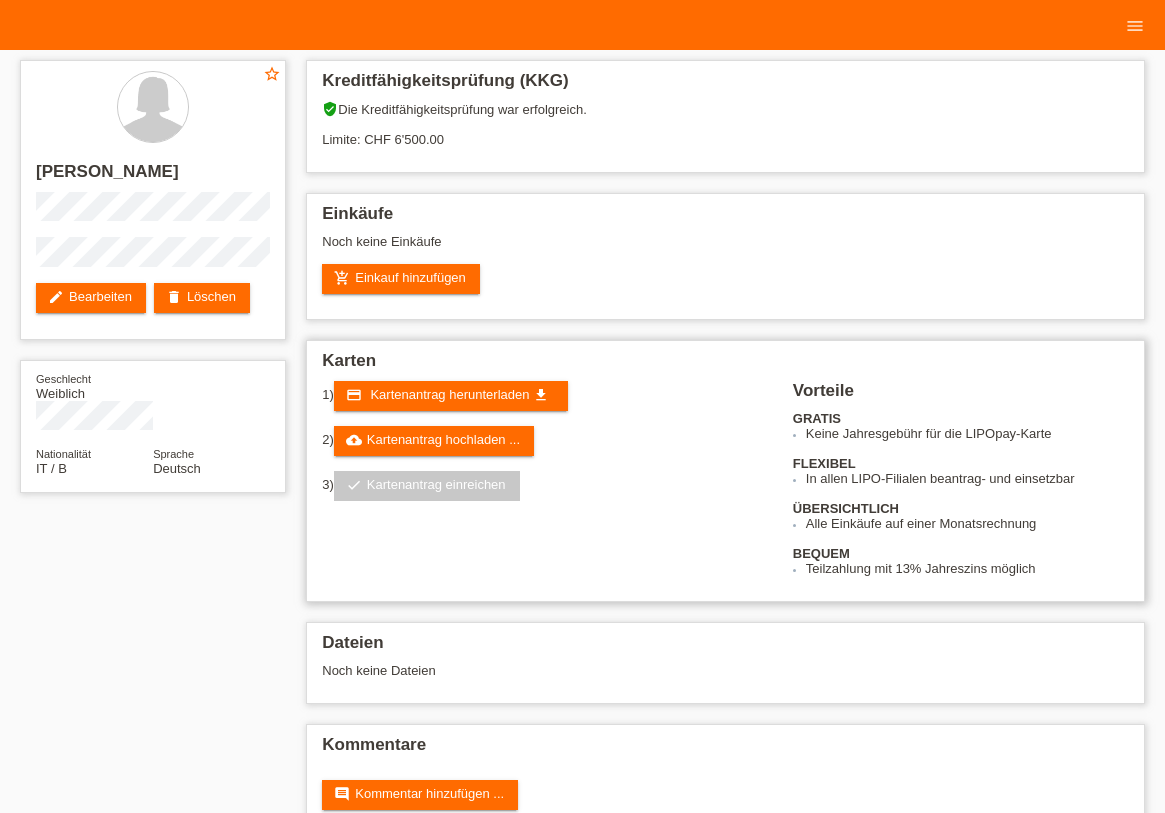 click on "In allen LIPO-Filialen beantrag- und einsetzbar" at bounding box center [967, 478] 